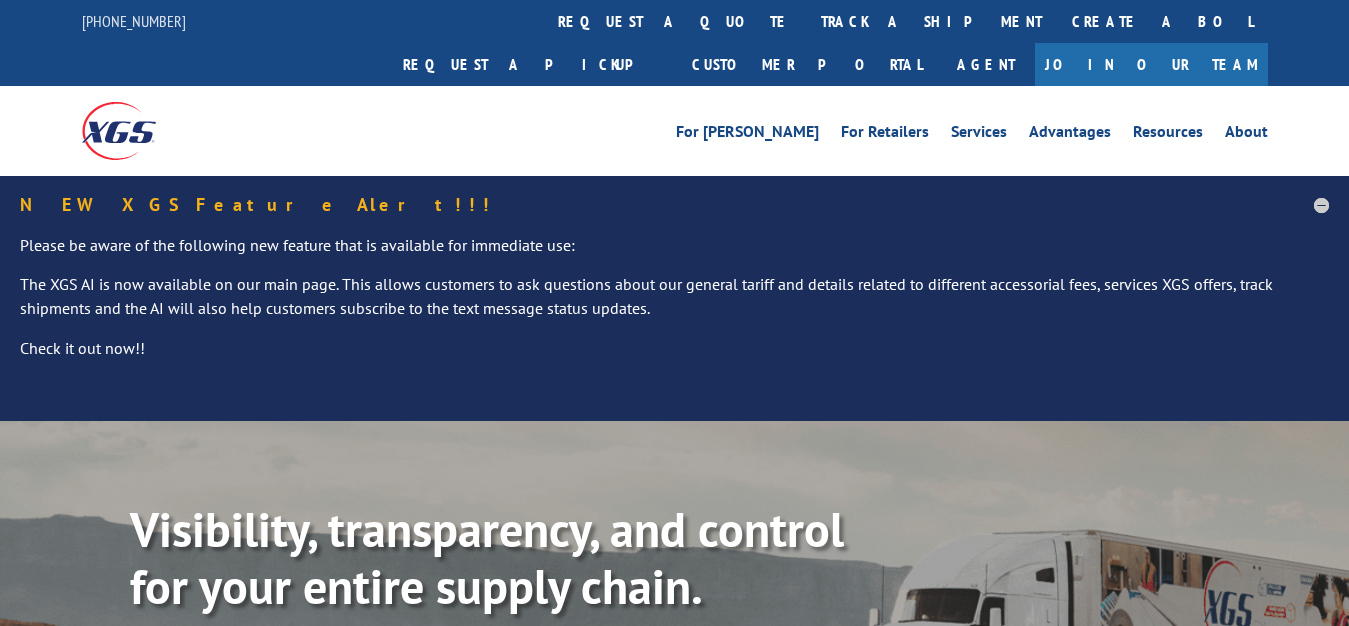 scroll, scrollTop: 0, scrollLeft: 0, axis: both 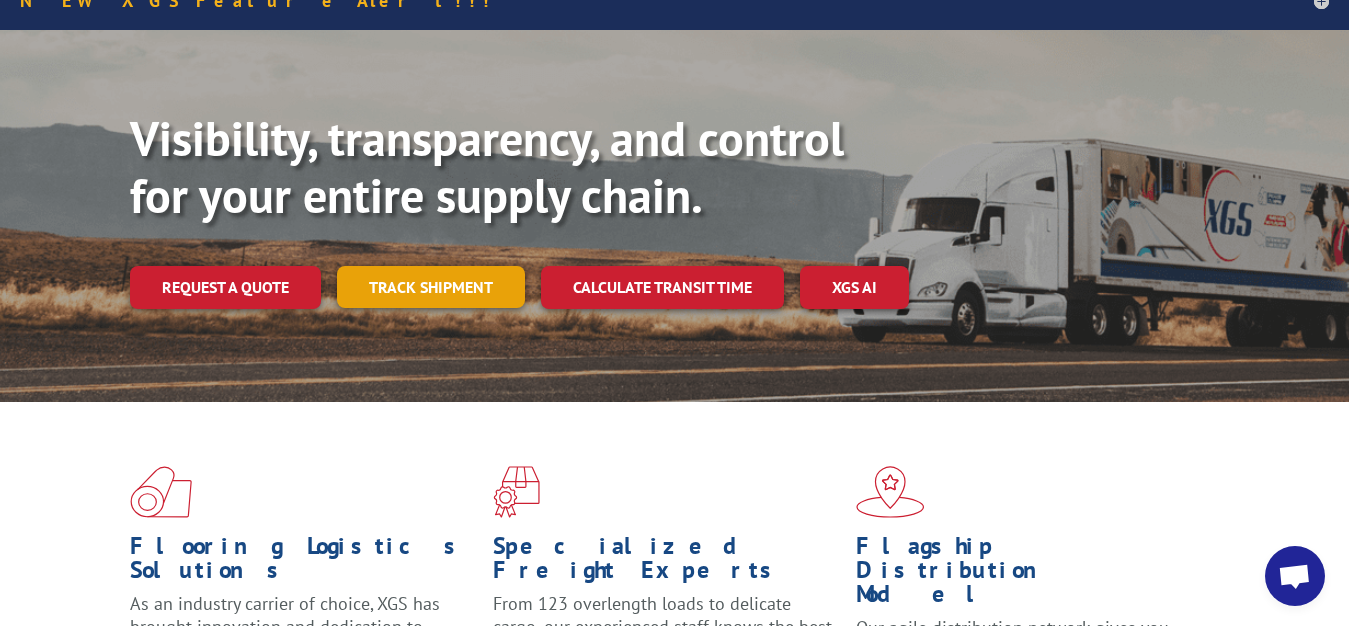 click on "Track shipment" at bounding box center (431, 287) 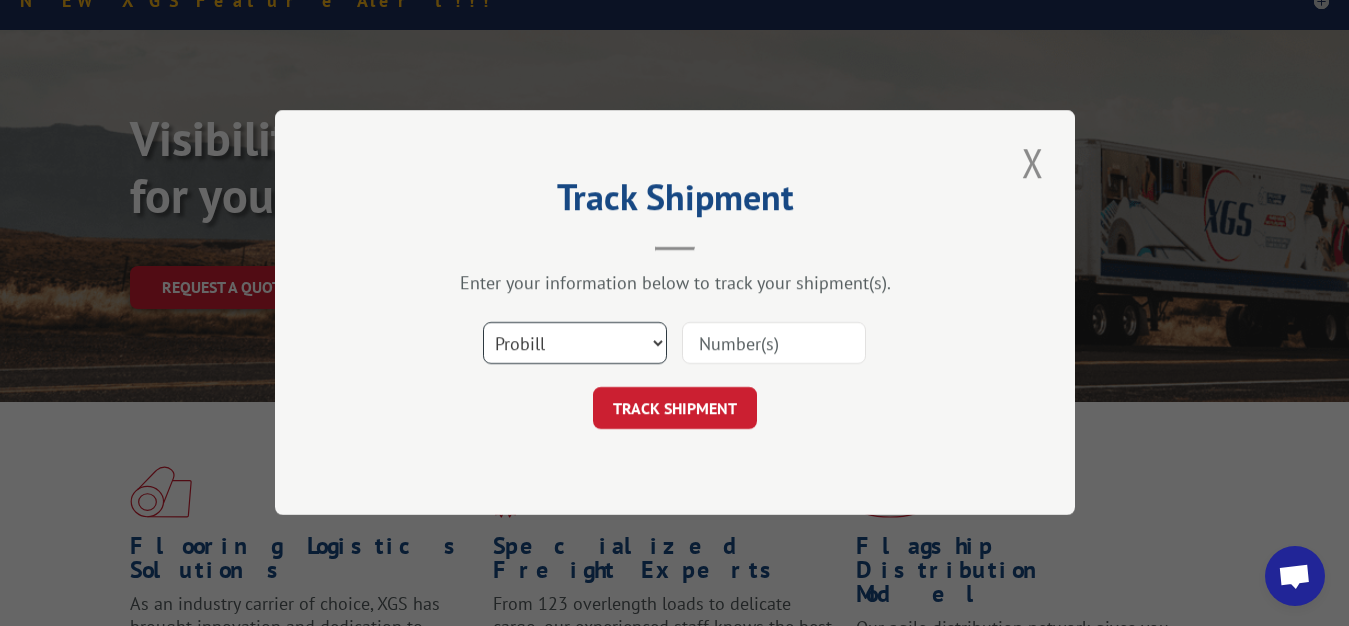 click on "Select category... Probill BOL PO" at bounding box center [575, 344] 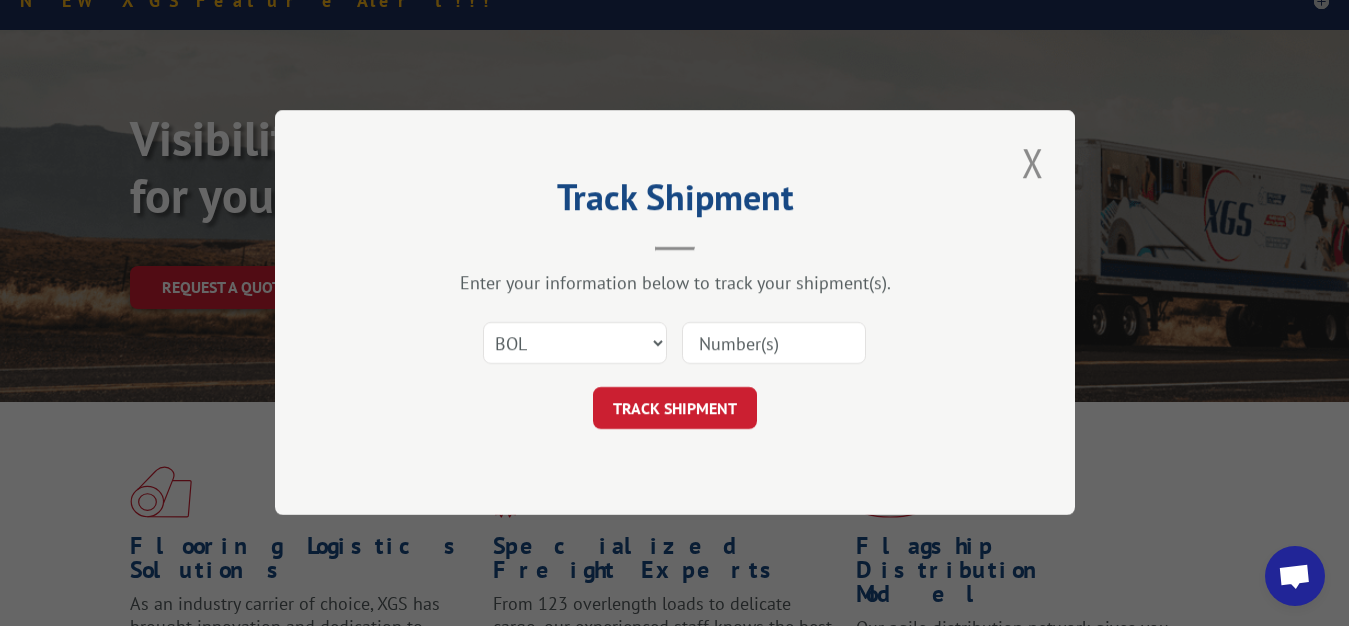 click at bounding box center [774, 344] 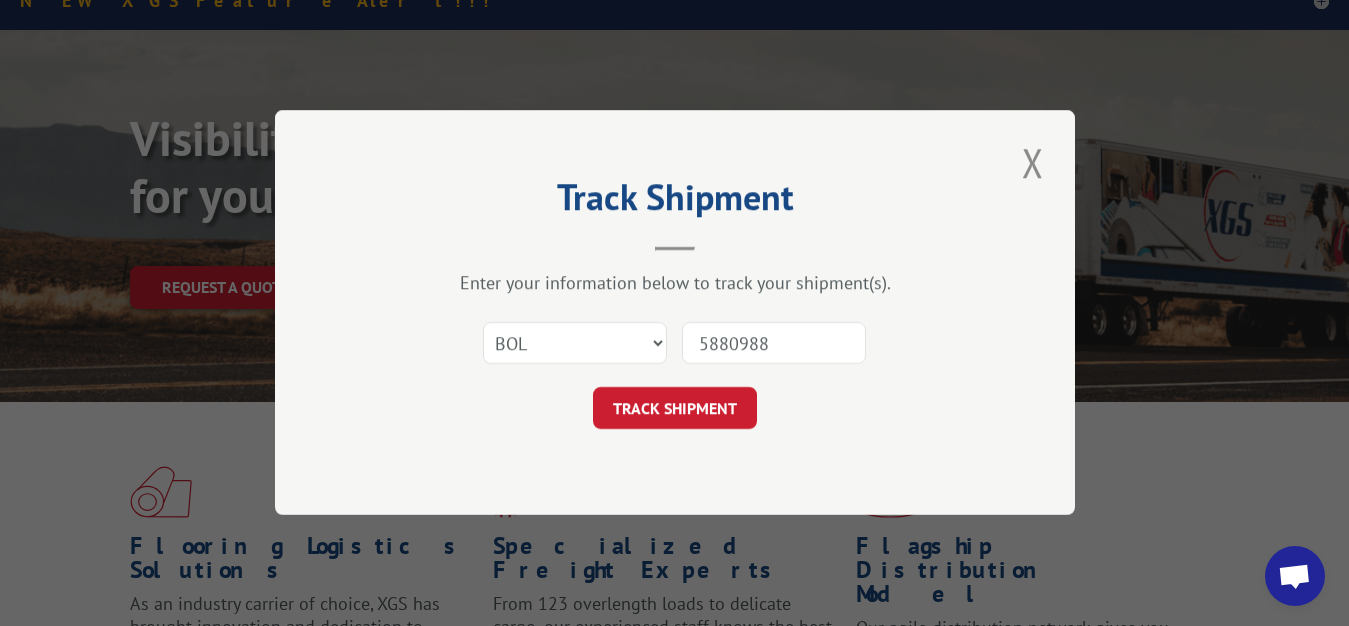 type on "5880988" 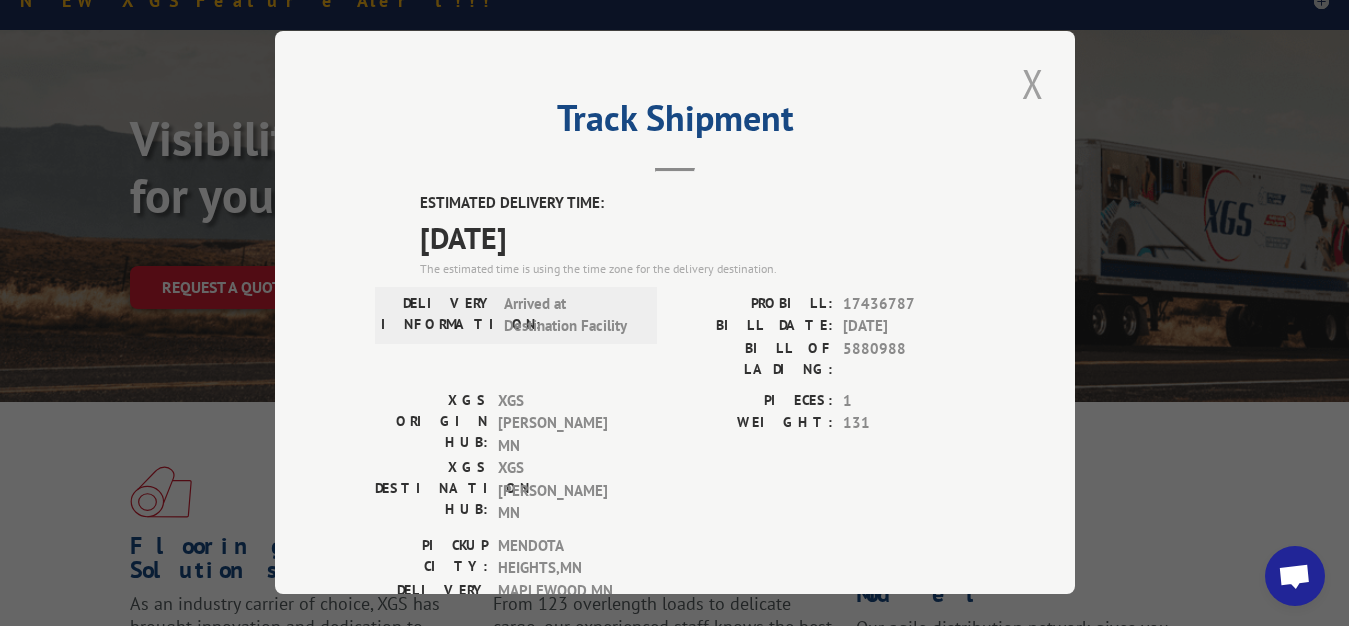 click at bounding box center (1033, 83) 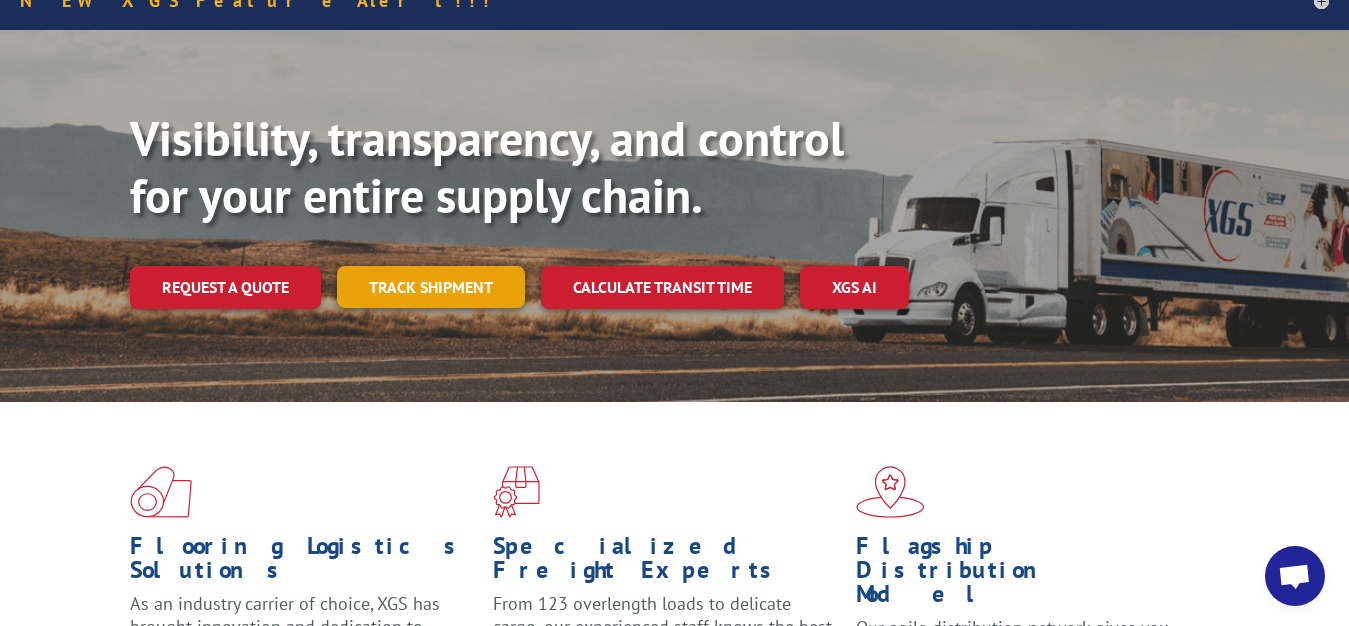 click on "Track shipment" at bounding box center [431, 287] 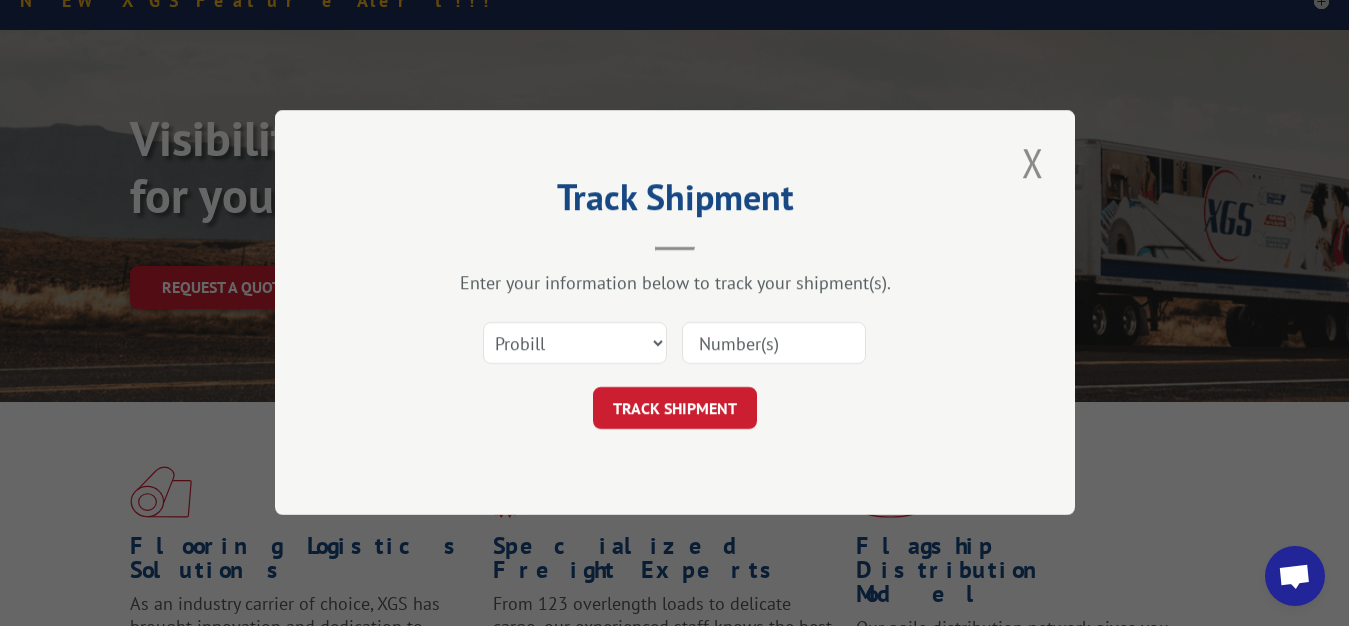 scroll, scrollTop: 0, scrollLeft: 0, axis: both 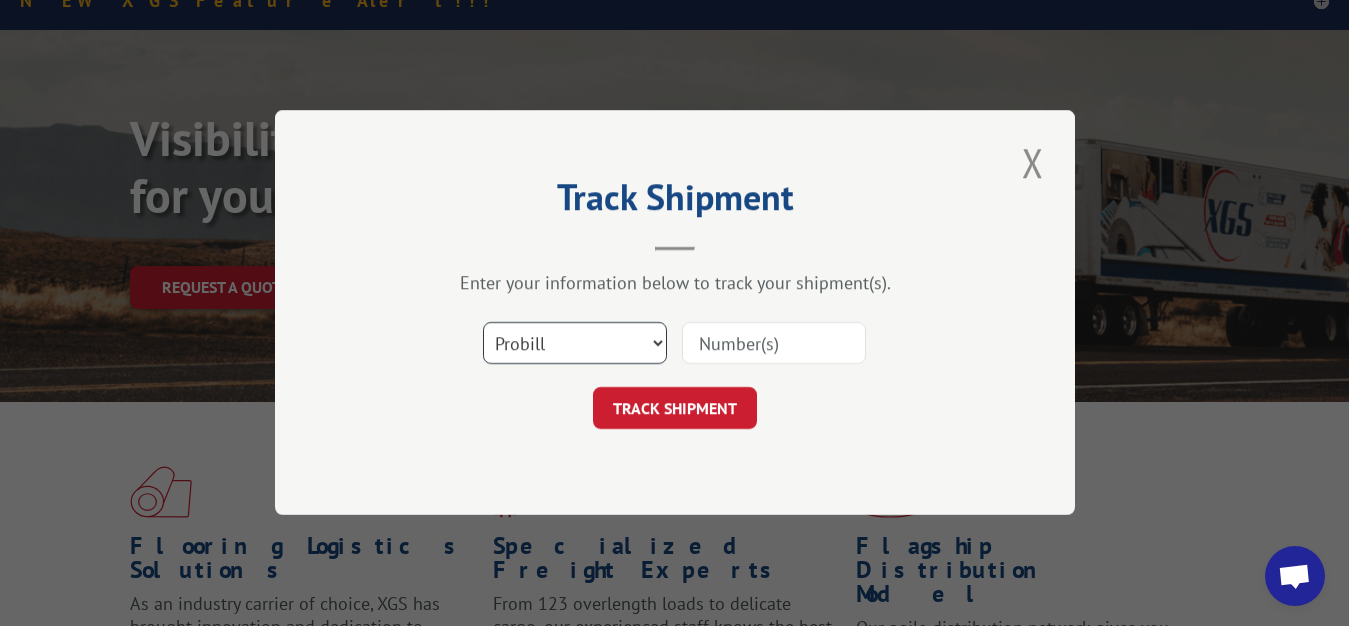 click on "Select category... Probill BOL PO" at bounding box center [575, 344] 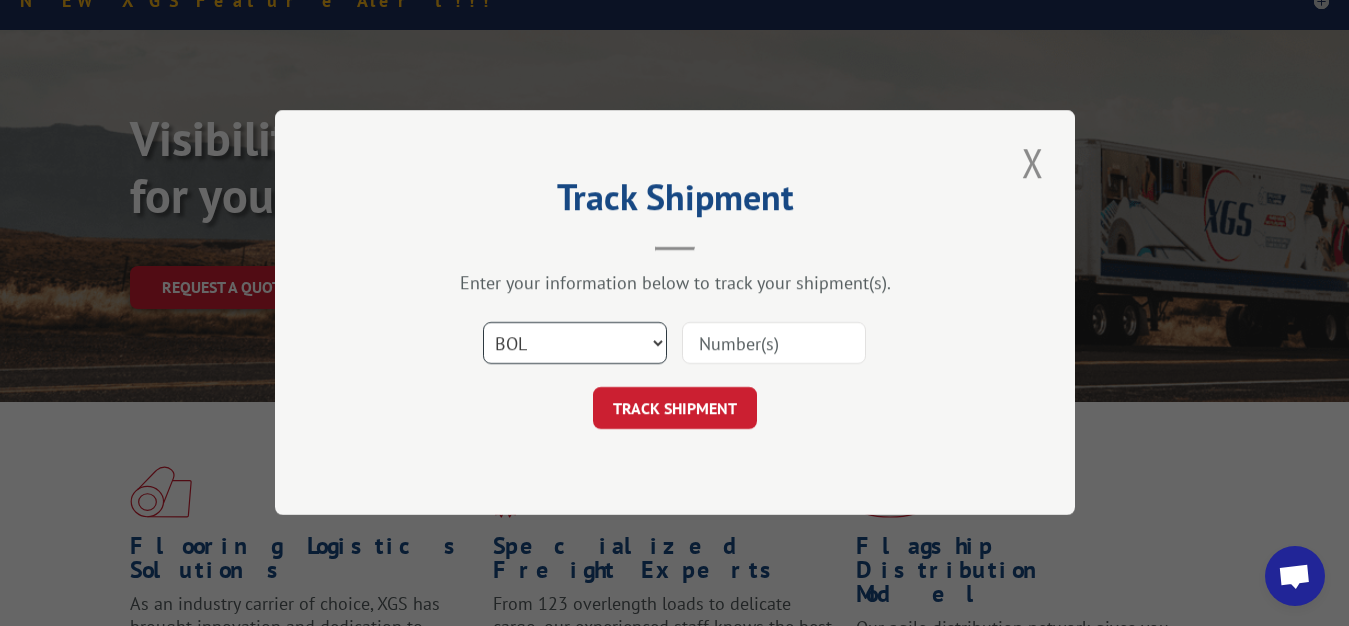 click on "BOL" at bounding box center (0, 0) 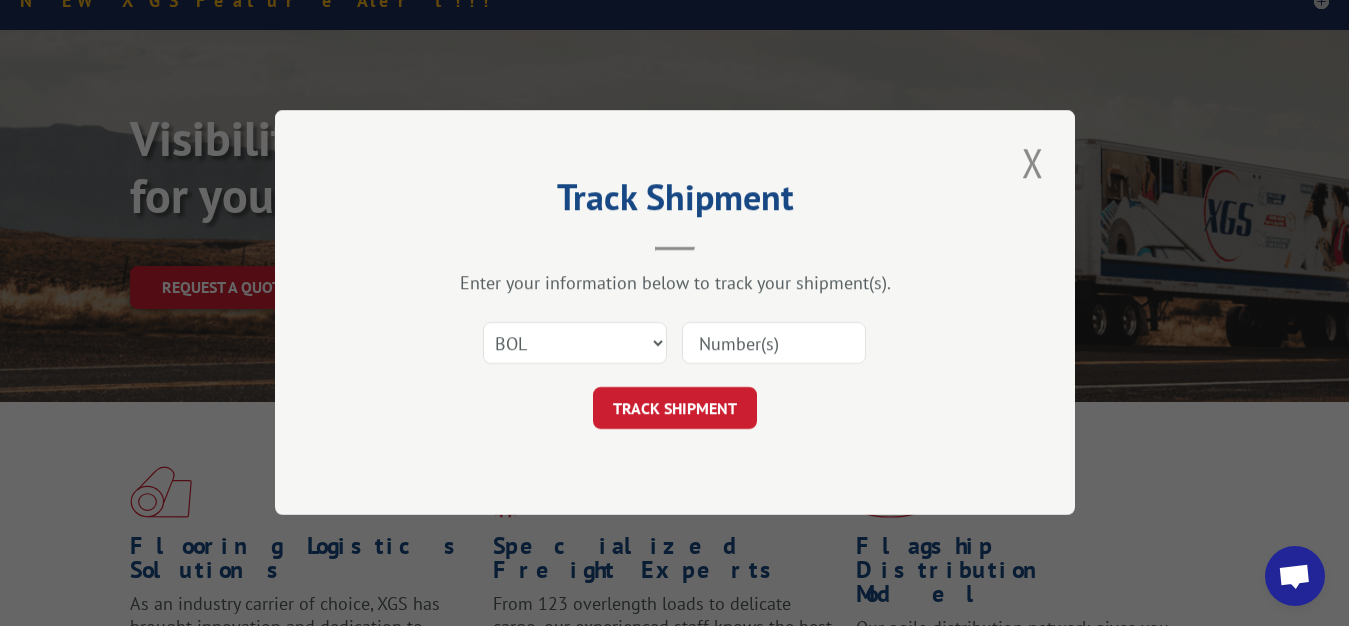 click on "Select category... Probill BOL PO" at bounding box center [675, 344] 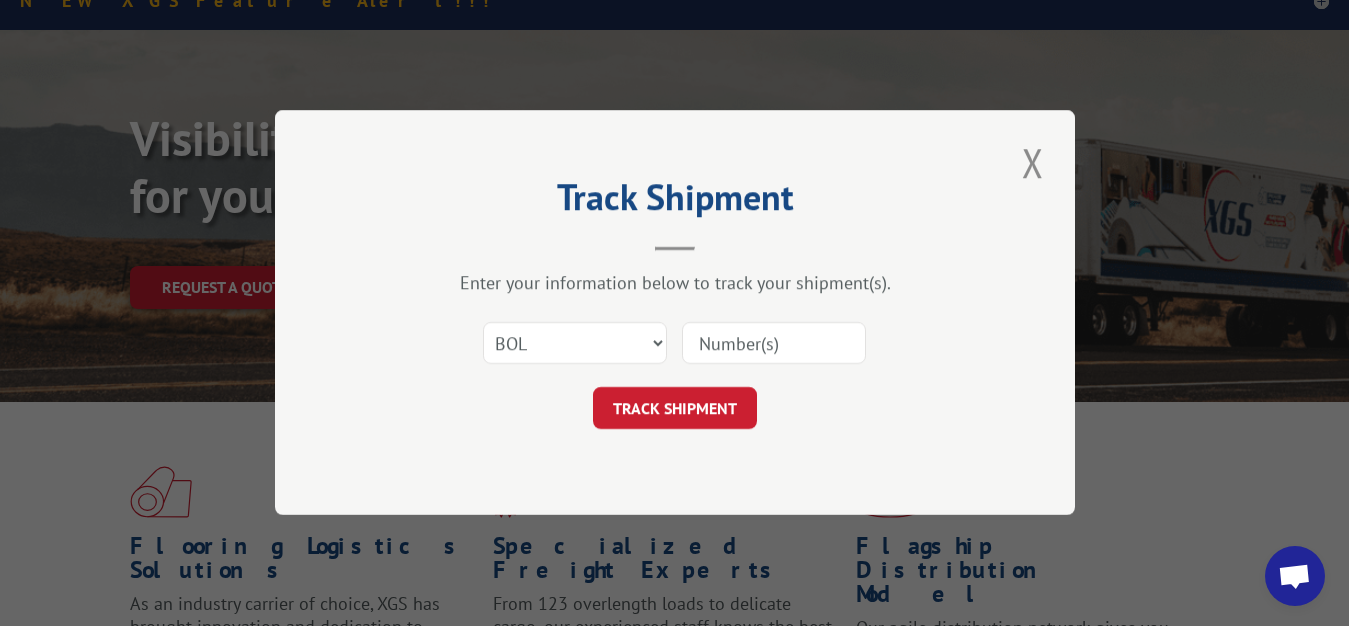 drag, startPoint x: 737, startPoint y: 344, endPoint x: 735, endPoint y: 256, distance: 88.02273 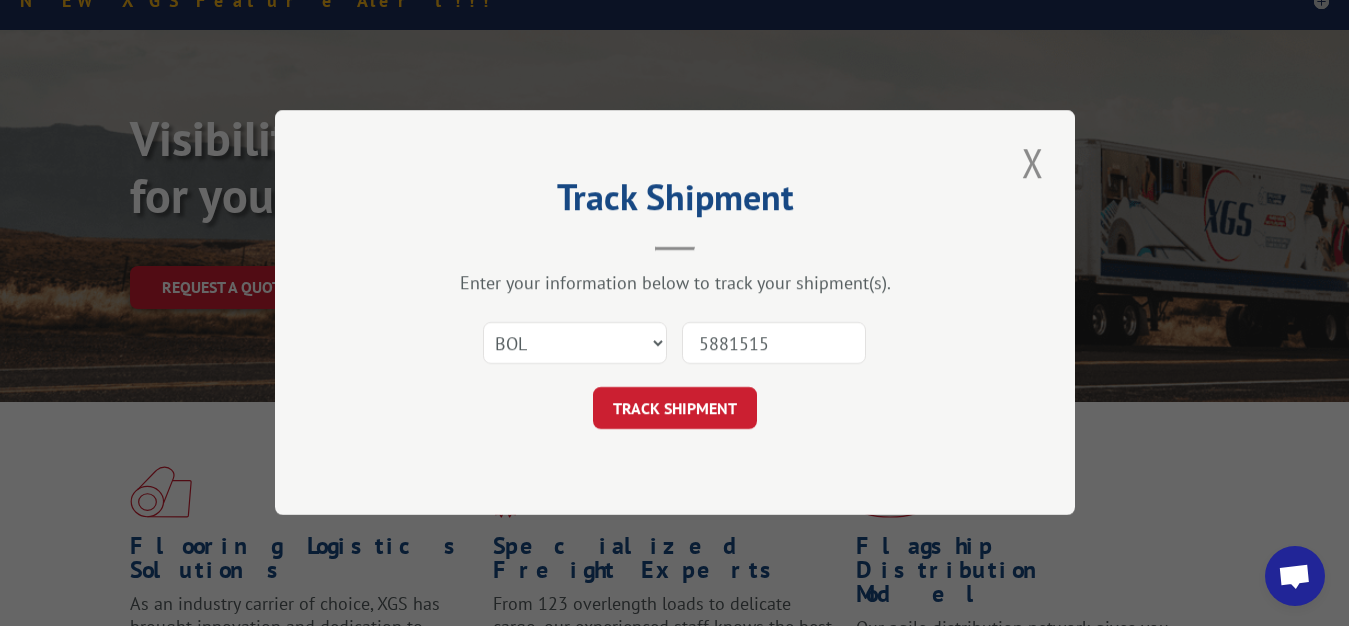 type on "5881515" 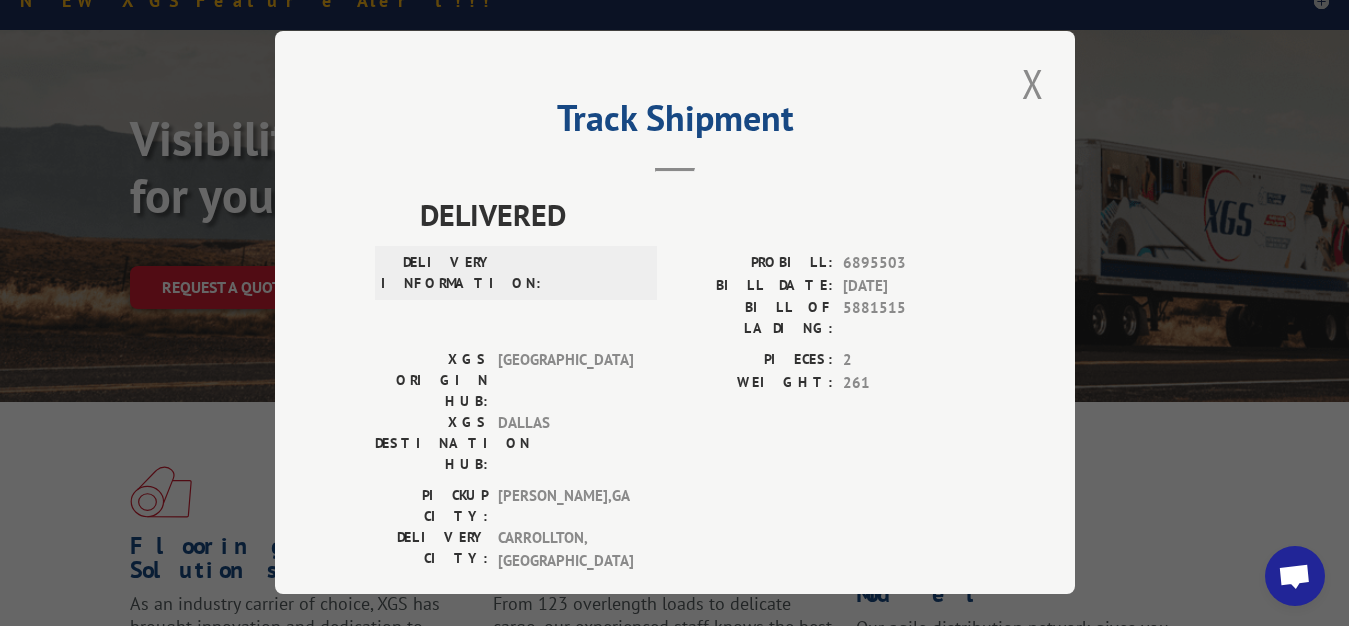 drag, startPoint x: 1024, startPoint y: 72, endPoint x: 589, endPoint y: 233, distance: 463.83835 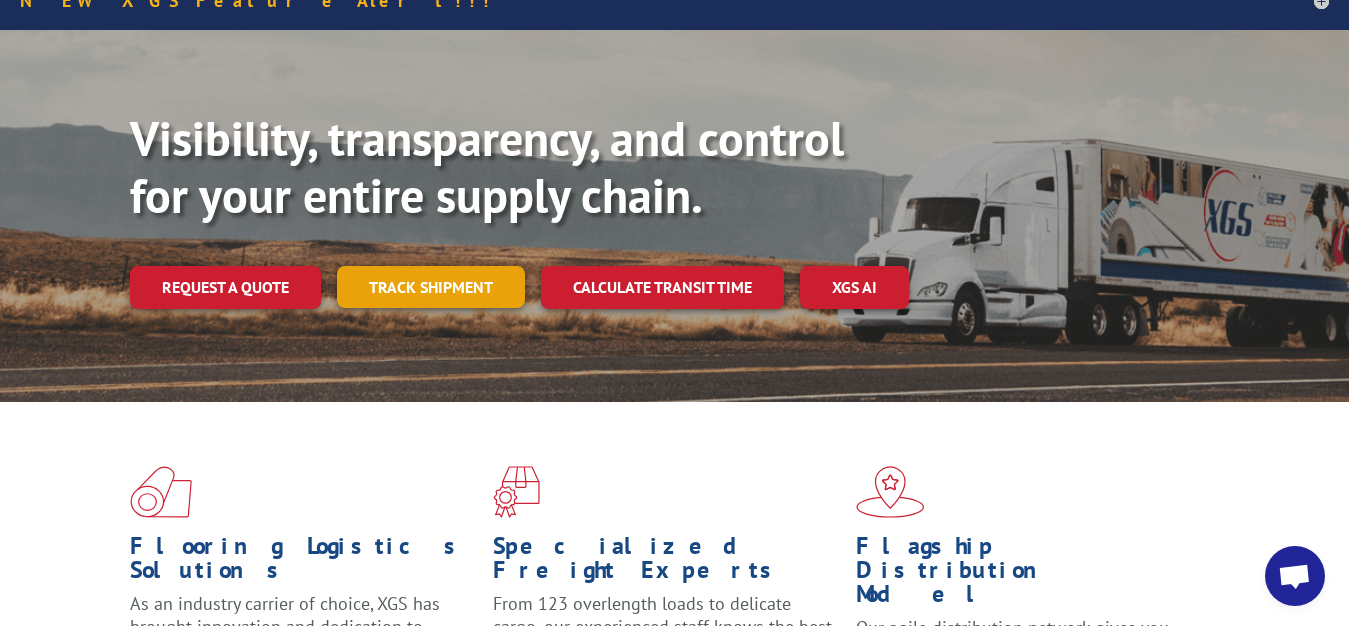 click on "Track shipment" at bounding box center (431, 287) 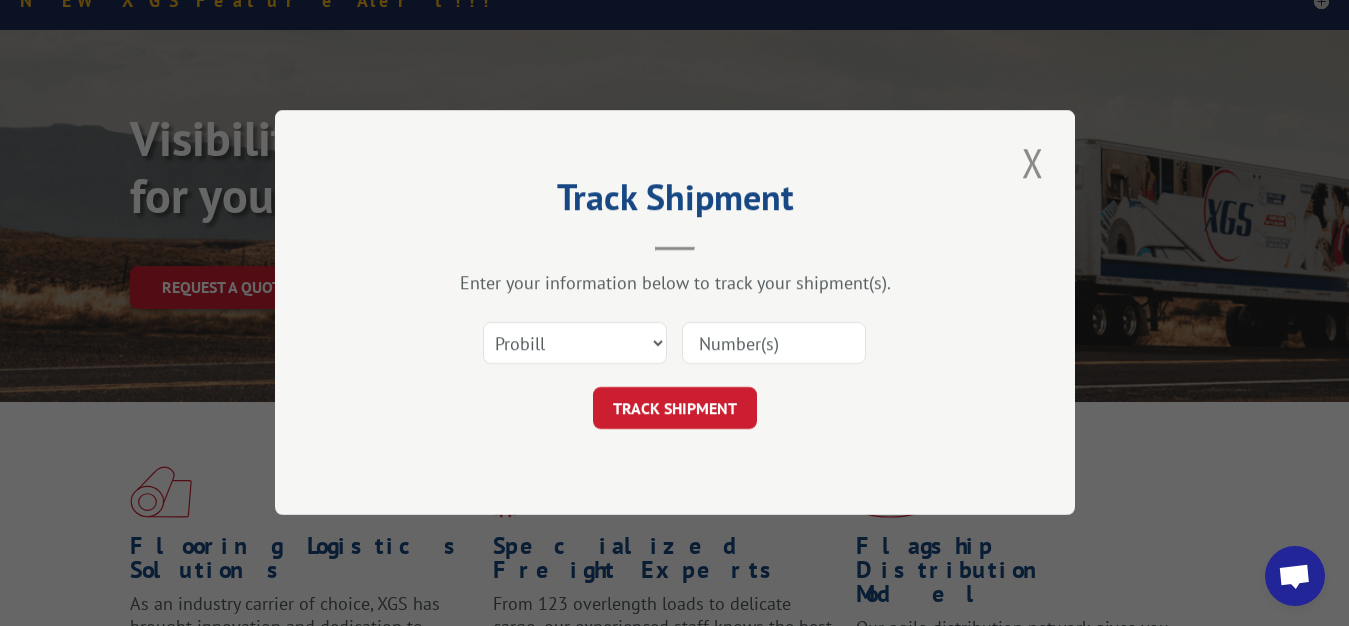 scroll, scrollTop: 0, scrollLeft: 0, axis: both 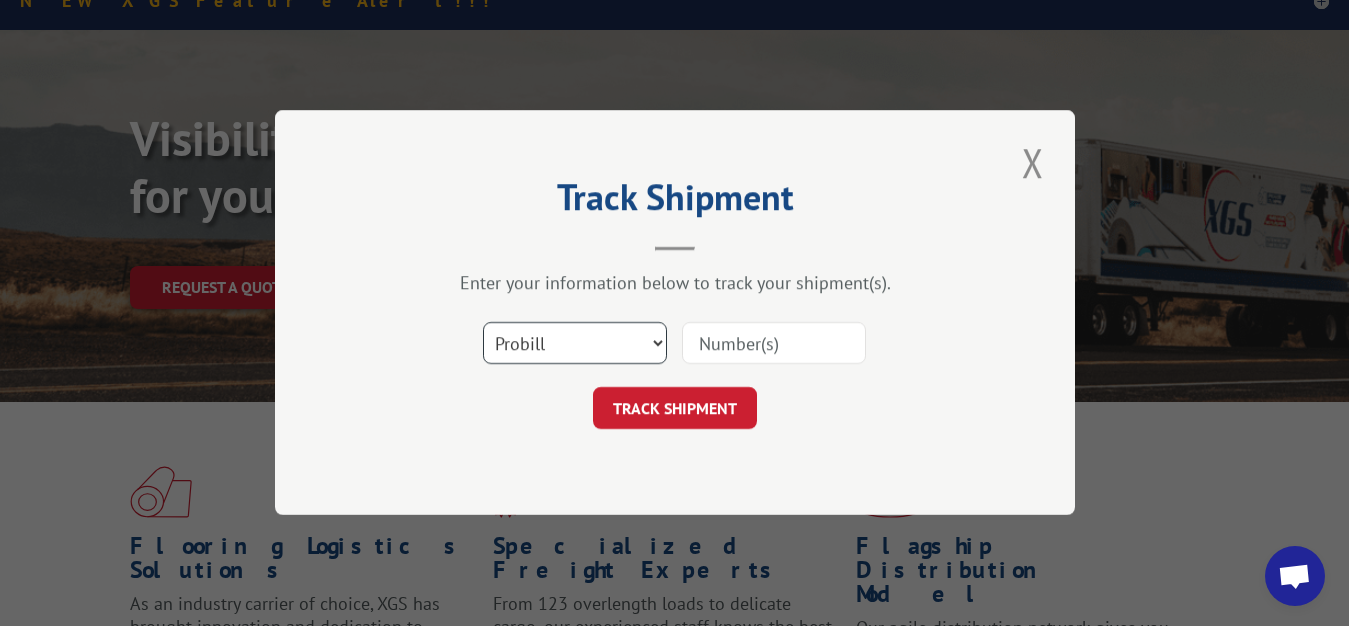click on "Select category... Probill BOL PO" at bounding box center (575, 344) 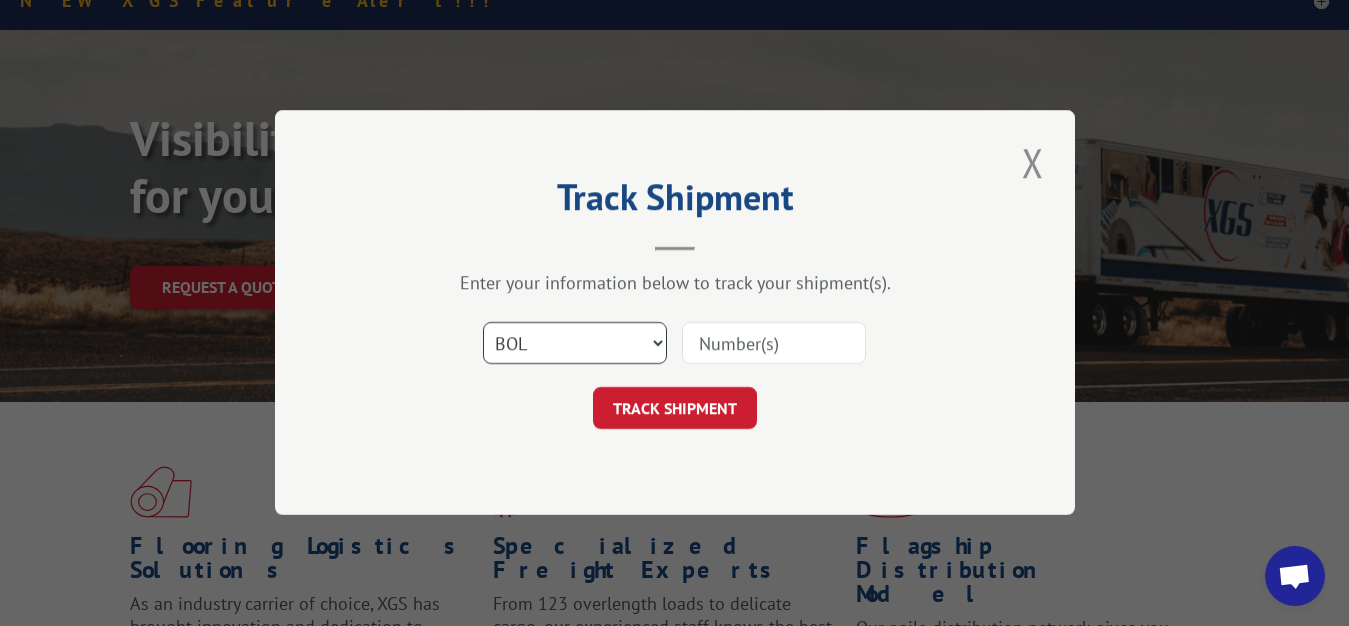 click on "BOL" at bounding box center [0, 0] 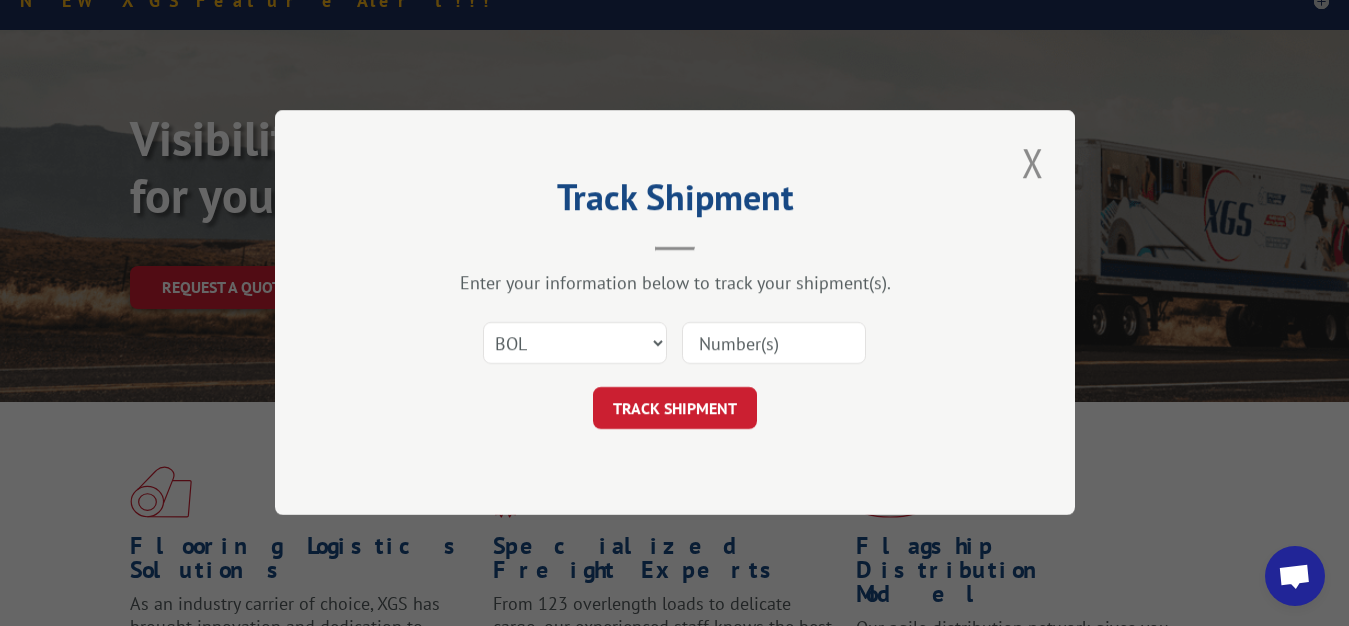 click on "Select category... Probill BOL PO" at bounding box center (675, 344) 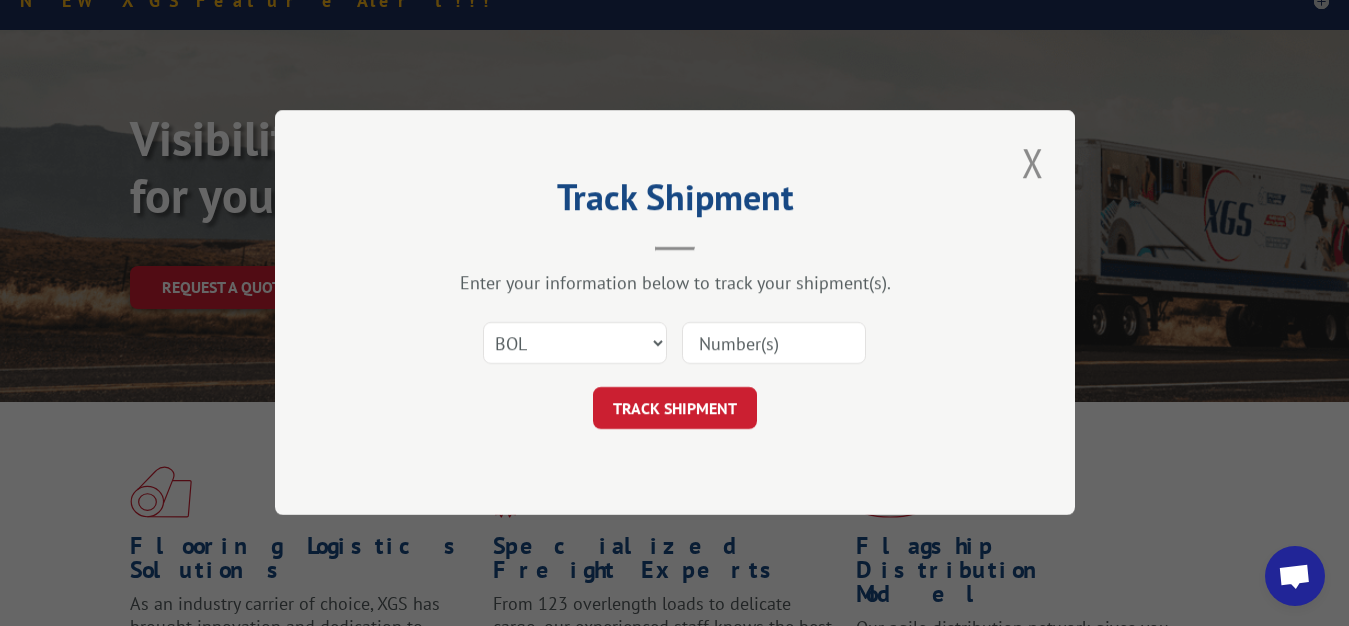 click at bounding box center [774, 344] 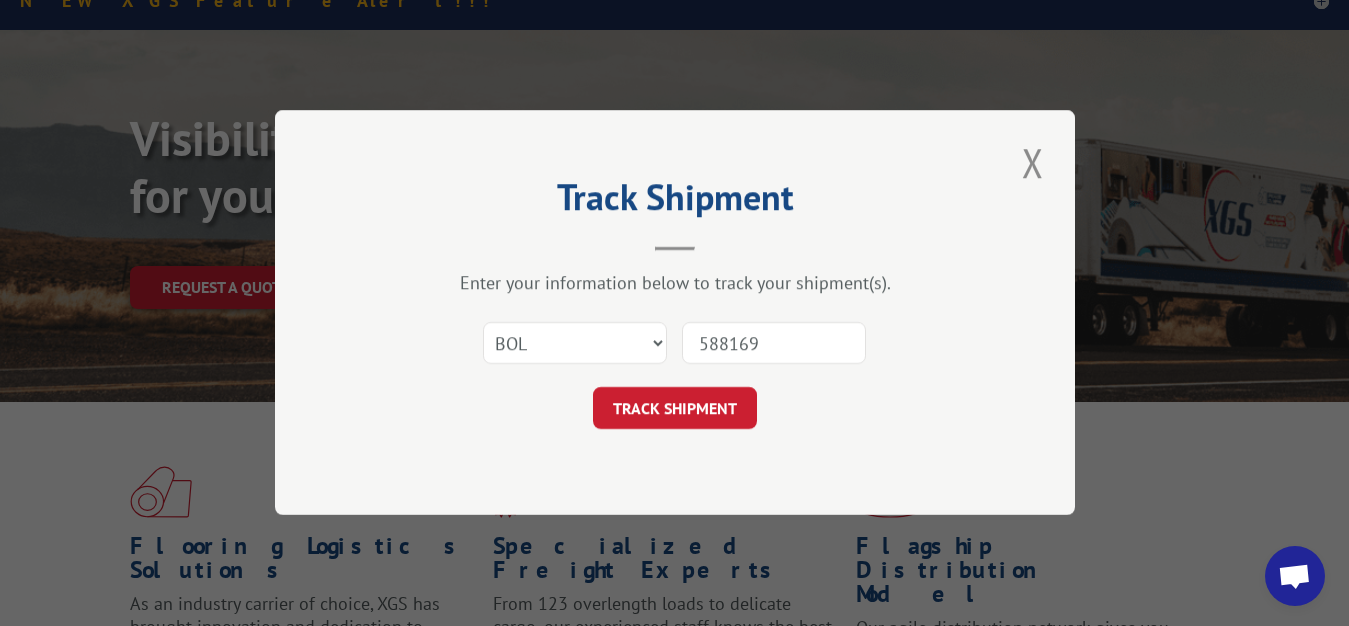type on "5881697" 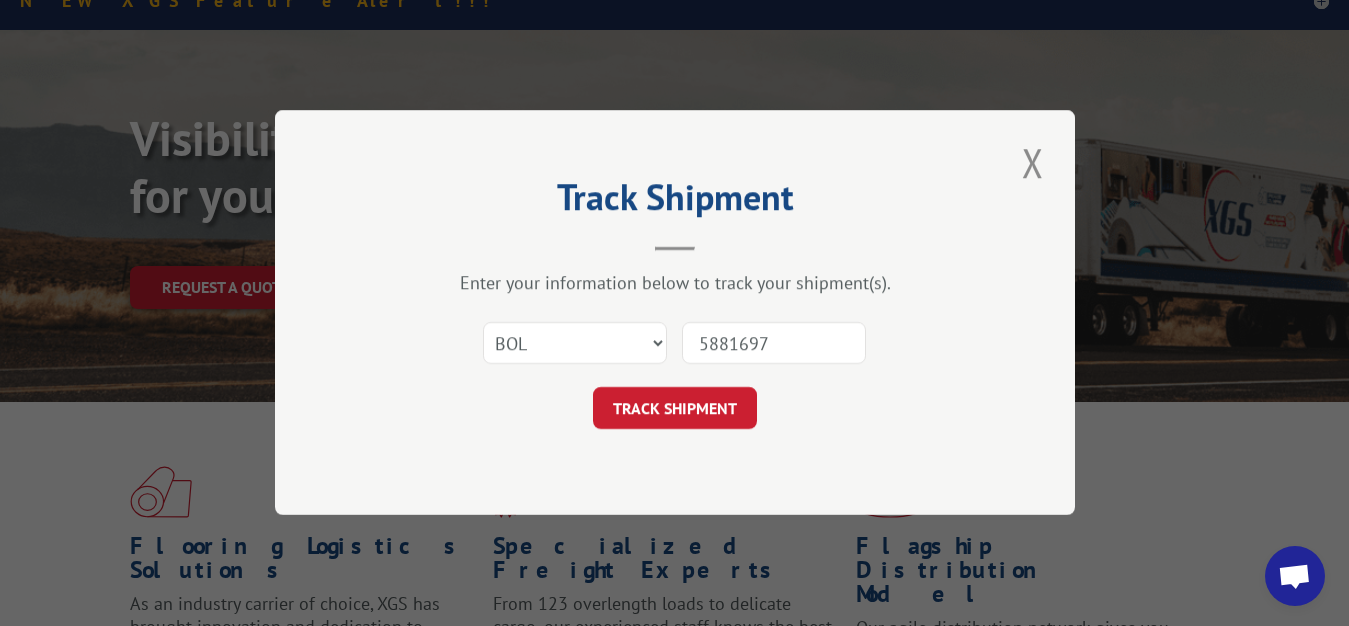click on "TRACK SHIPMENT" at bounding box center (675, 409) 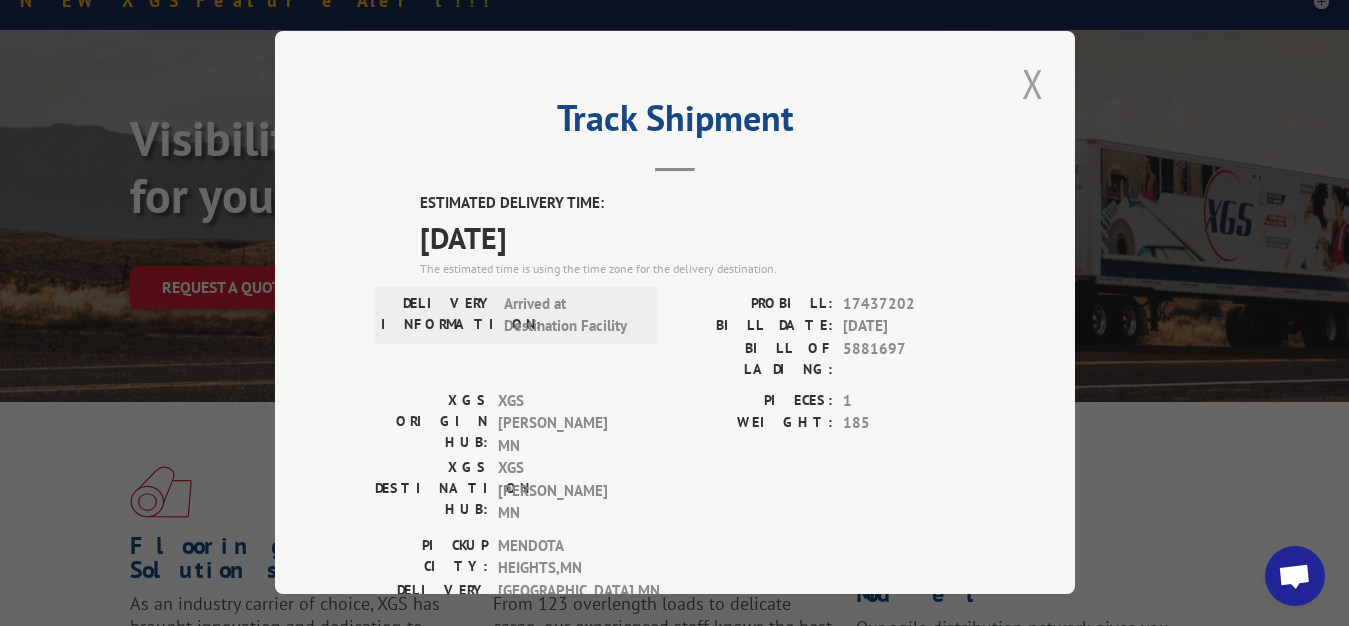 click at bounding box center (1033, 83) 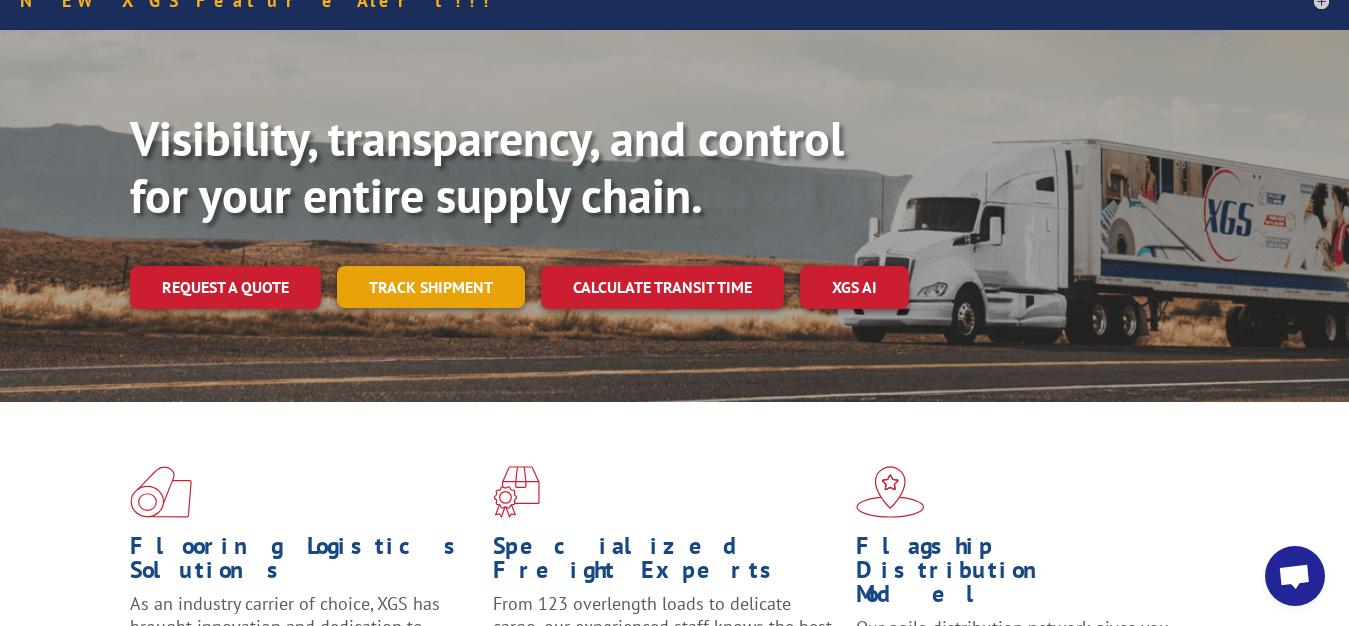 click on "Track shipment" at bounding box center (431, 287) 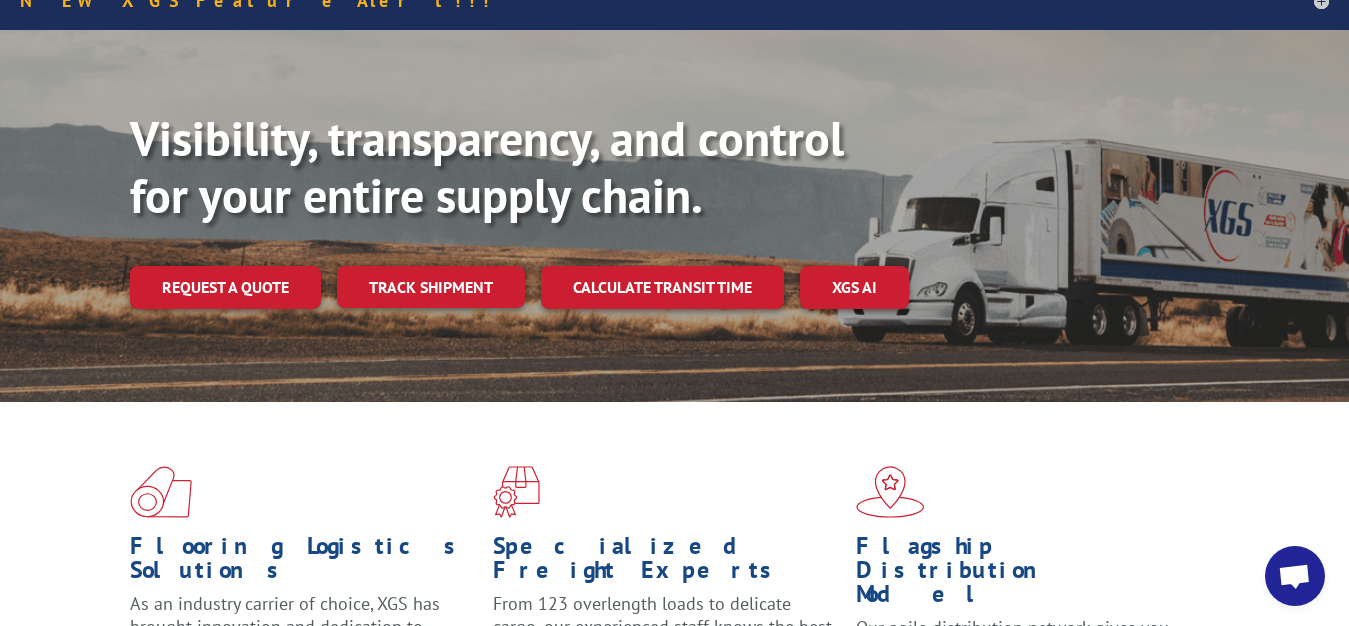 scroll, scrollTop: 0, scrollLeft: 0, axis: both 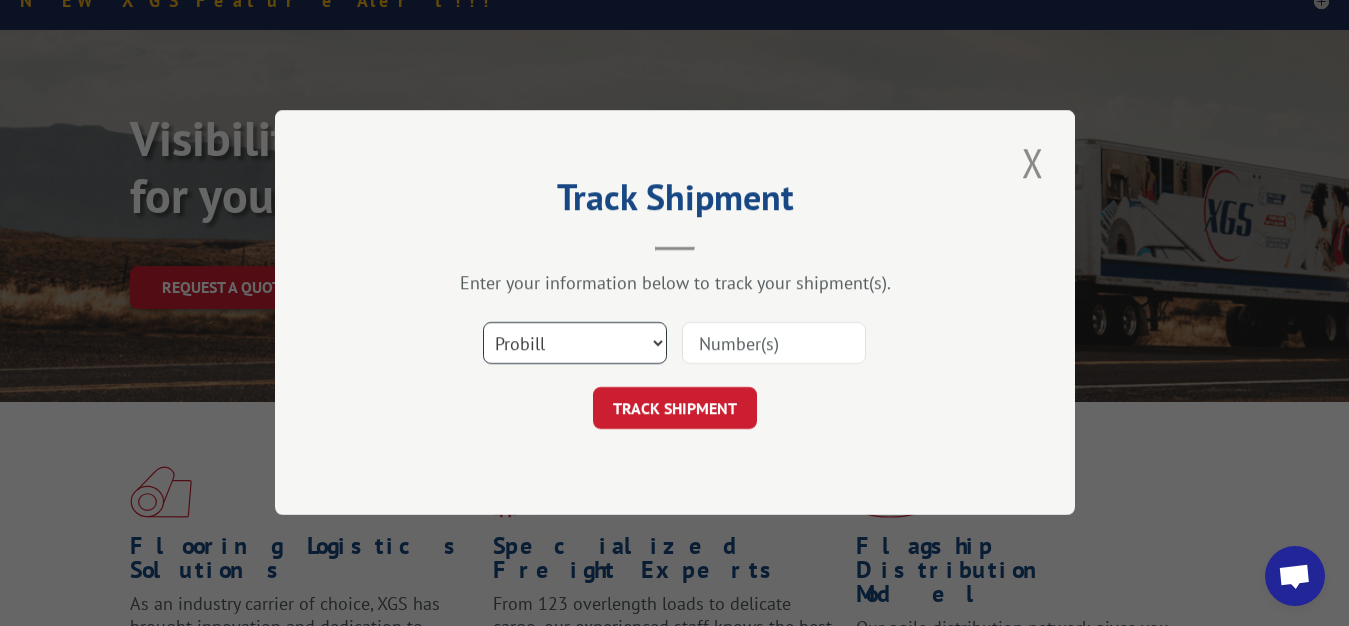 click on "Select category... Probill BOL PO" at bounding box center [575, 344] 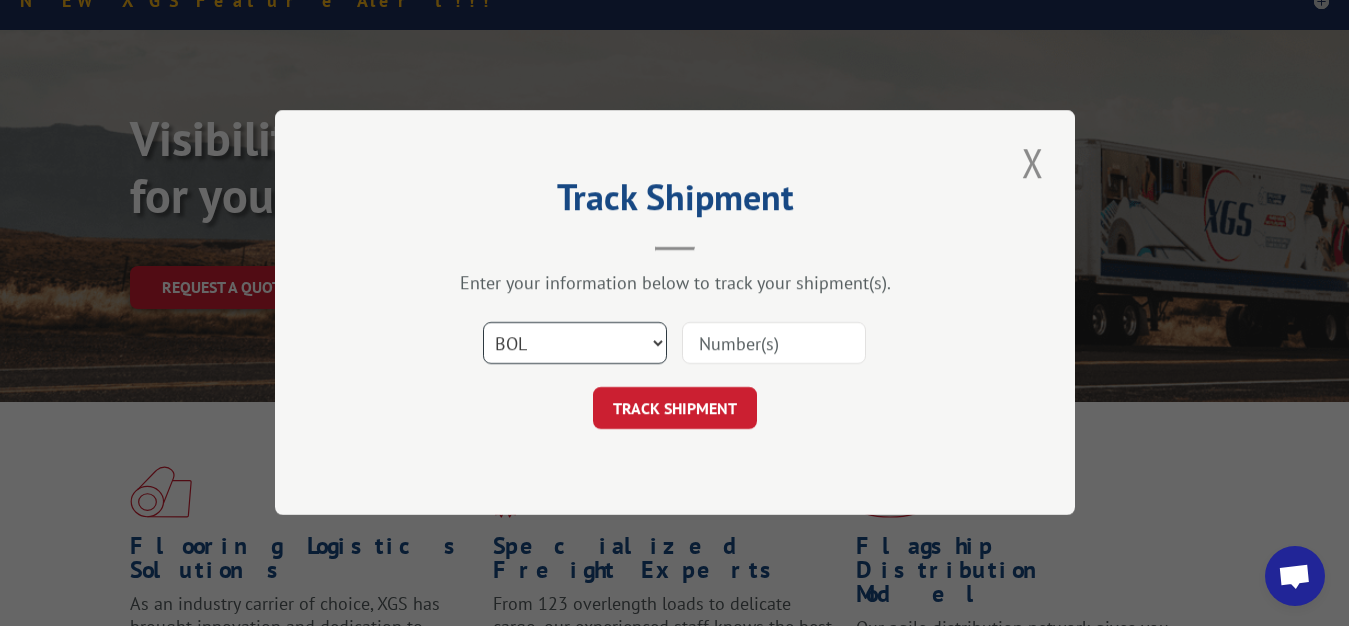 click on "BOL" at bounding box center [0, 0] 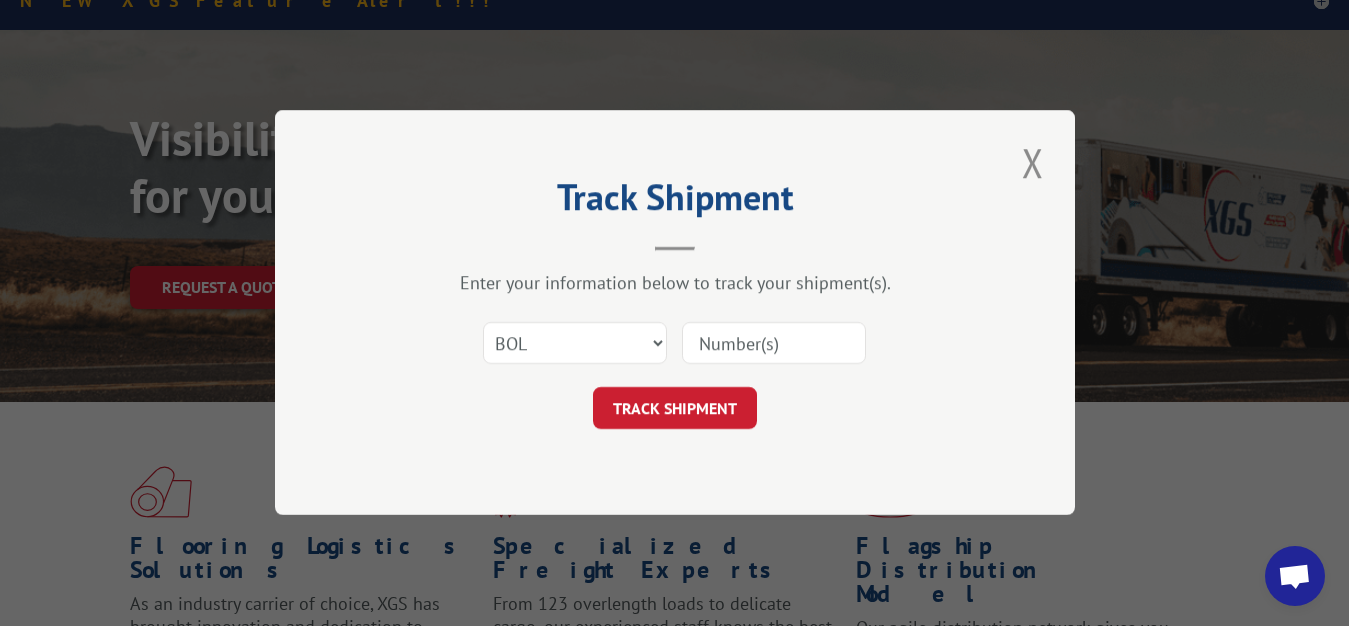 click at bounding box center (774, 344) 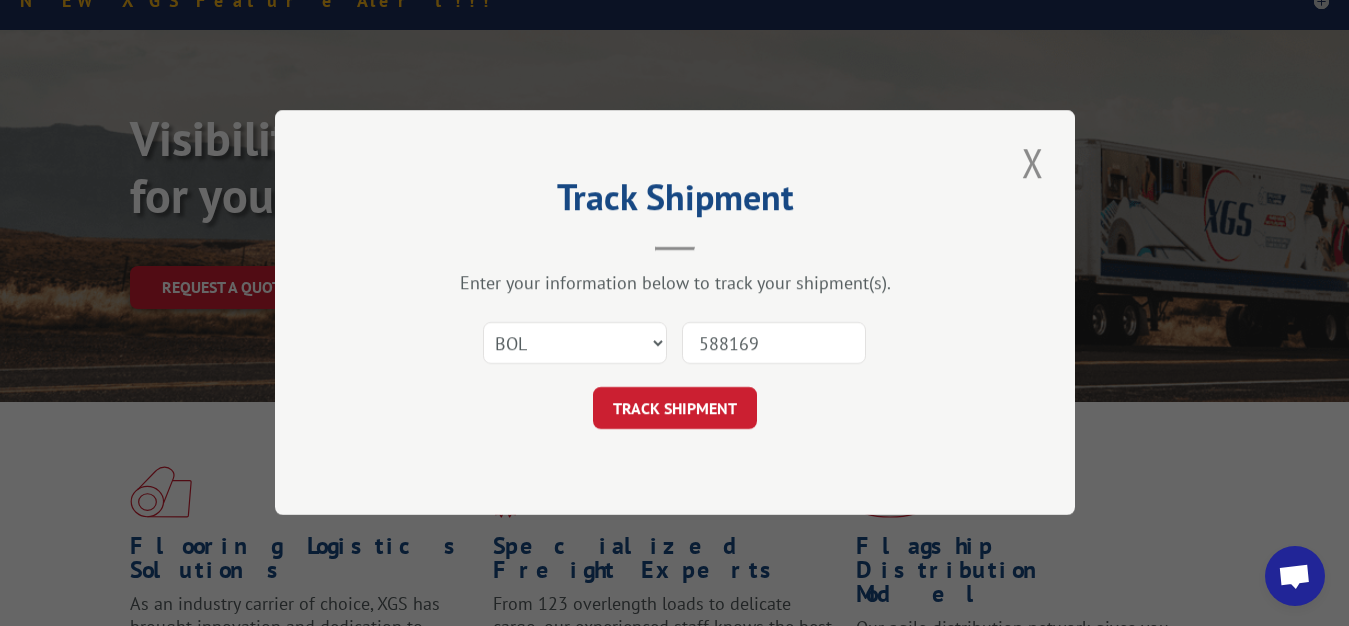 type on "5881698" 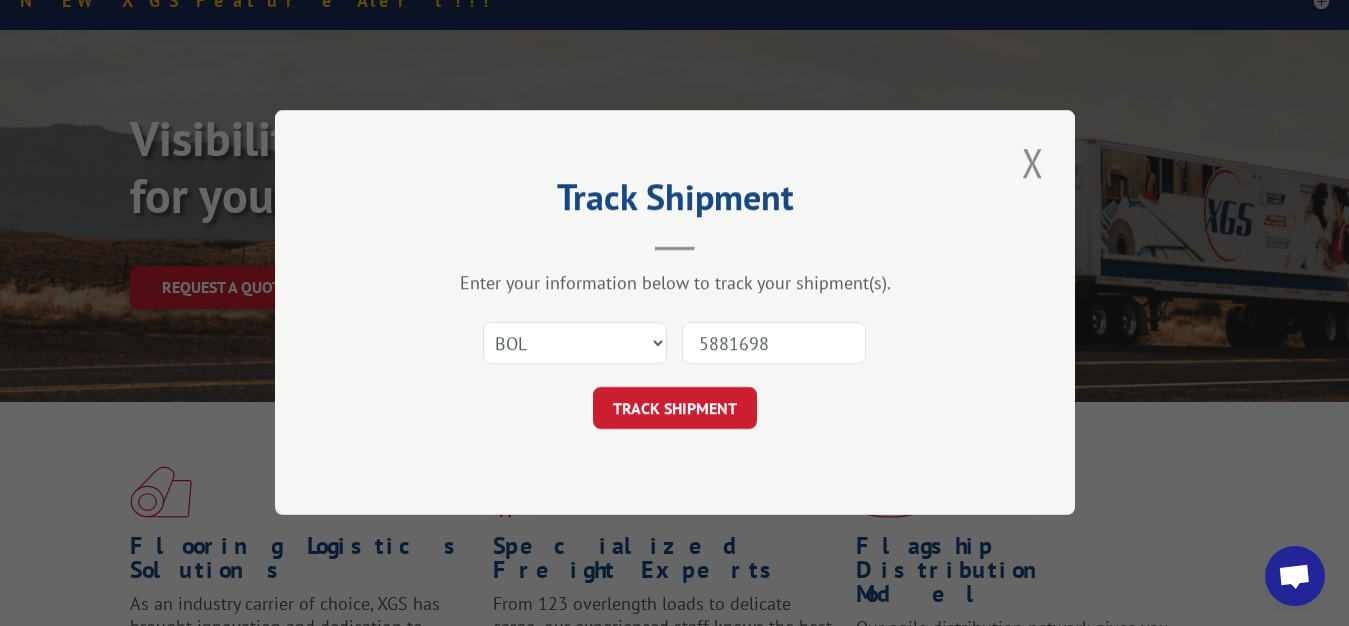 click on "TRACK SHIPMENT" at bounding box center (675, 409) 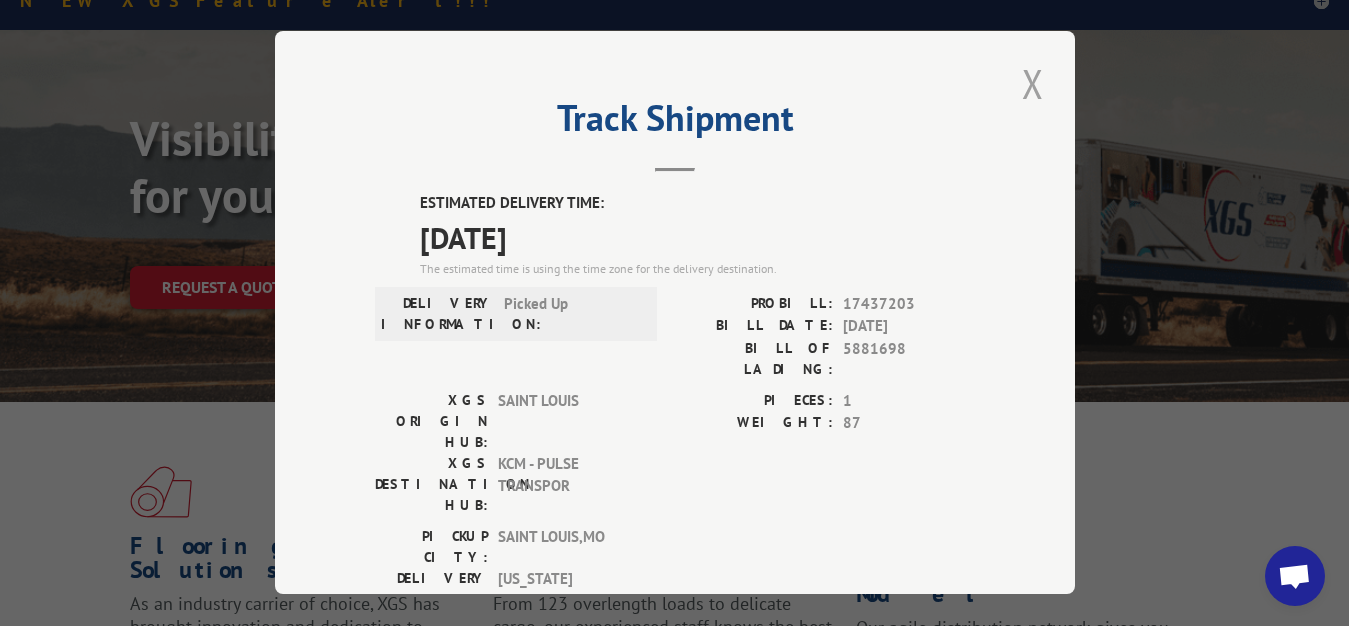click at bounding box center [1033, 83] 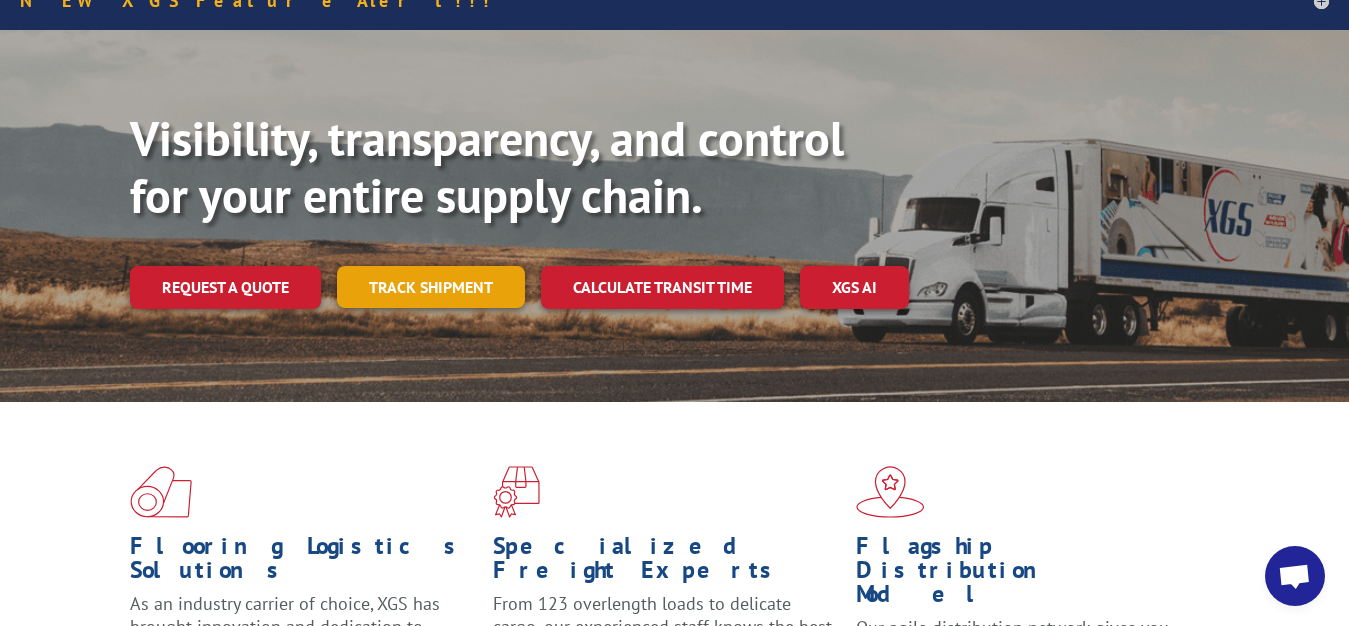 click on "Track shipment" at bounding box center [431, 287] 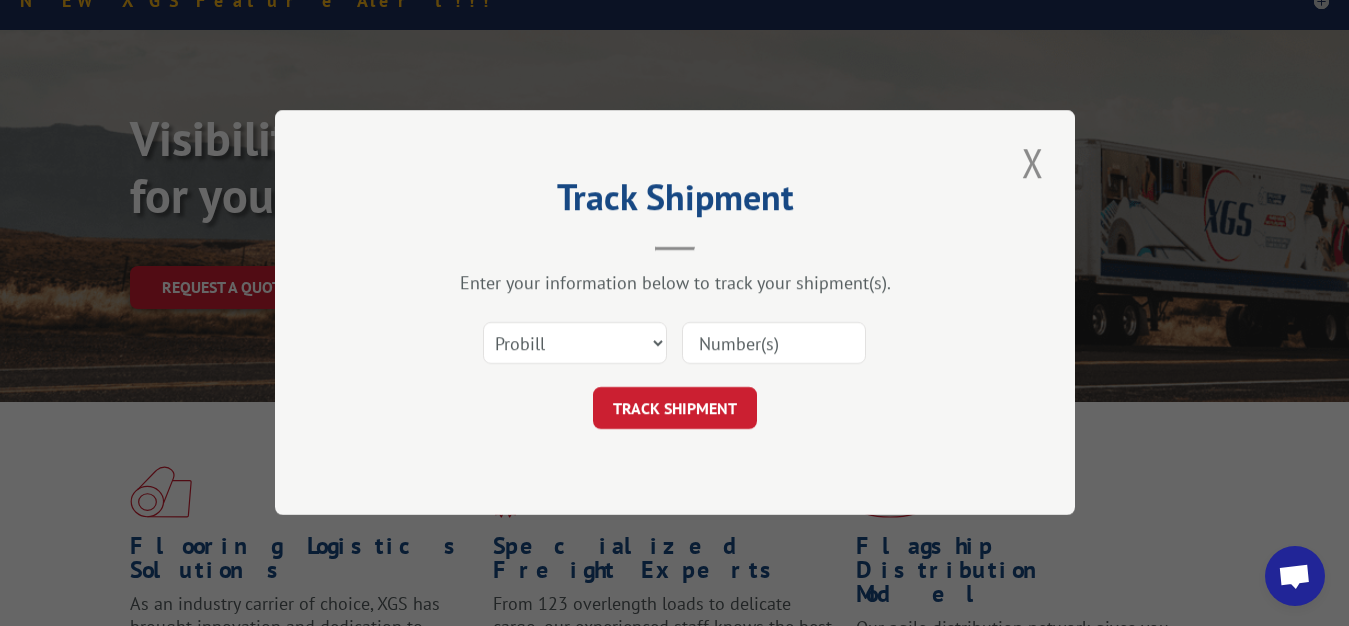 scroll, scrollTop: 0, scrollLeft: 0, axis: both 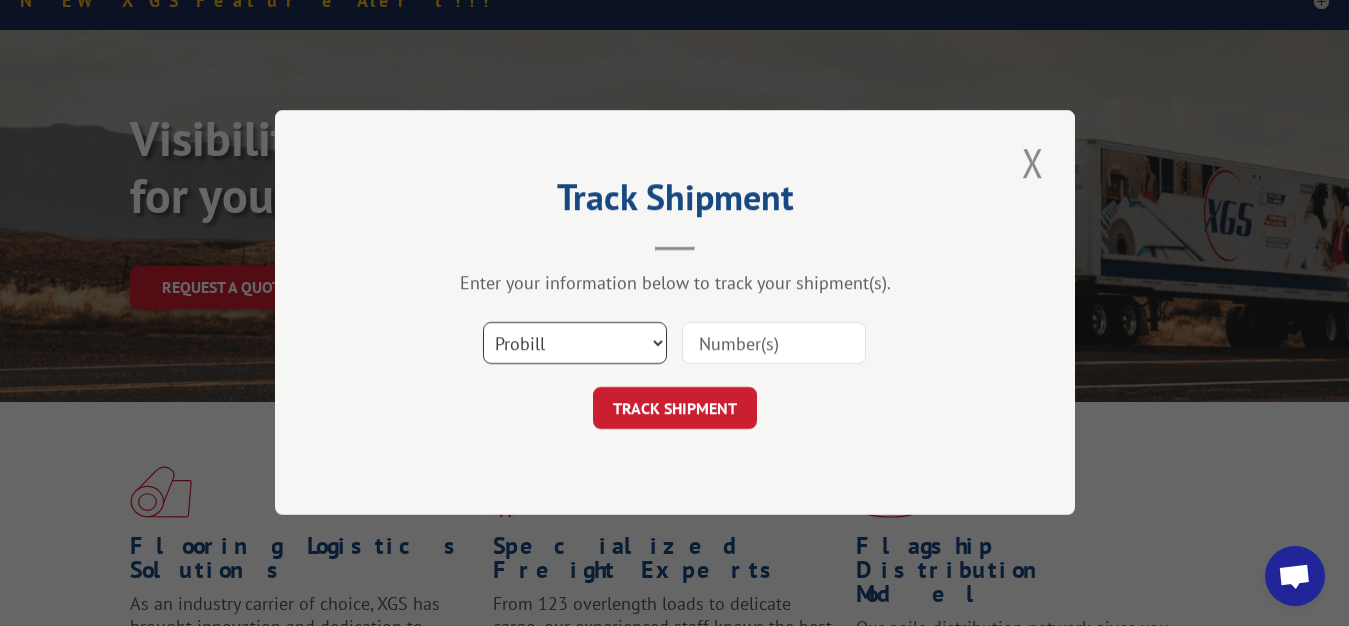 click on "Select category... Probill BOL PO" at bounding box center [575, 344] 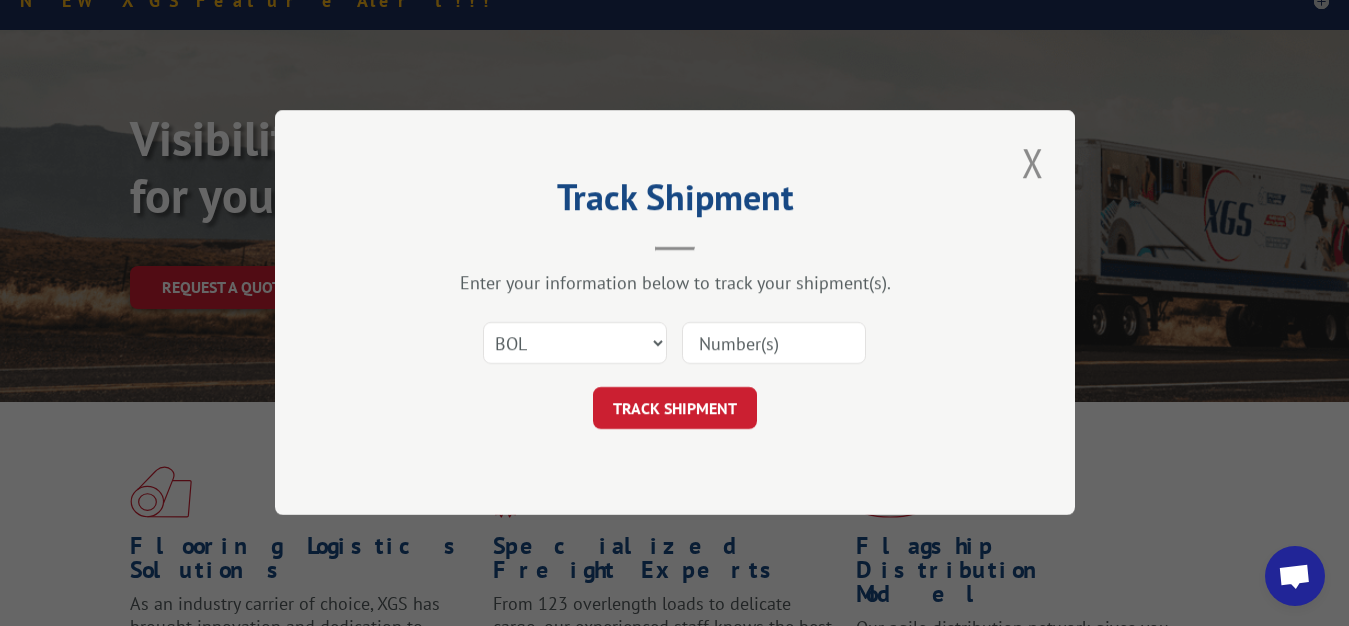 click at bounding box center [774, 344] 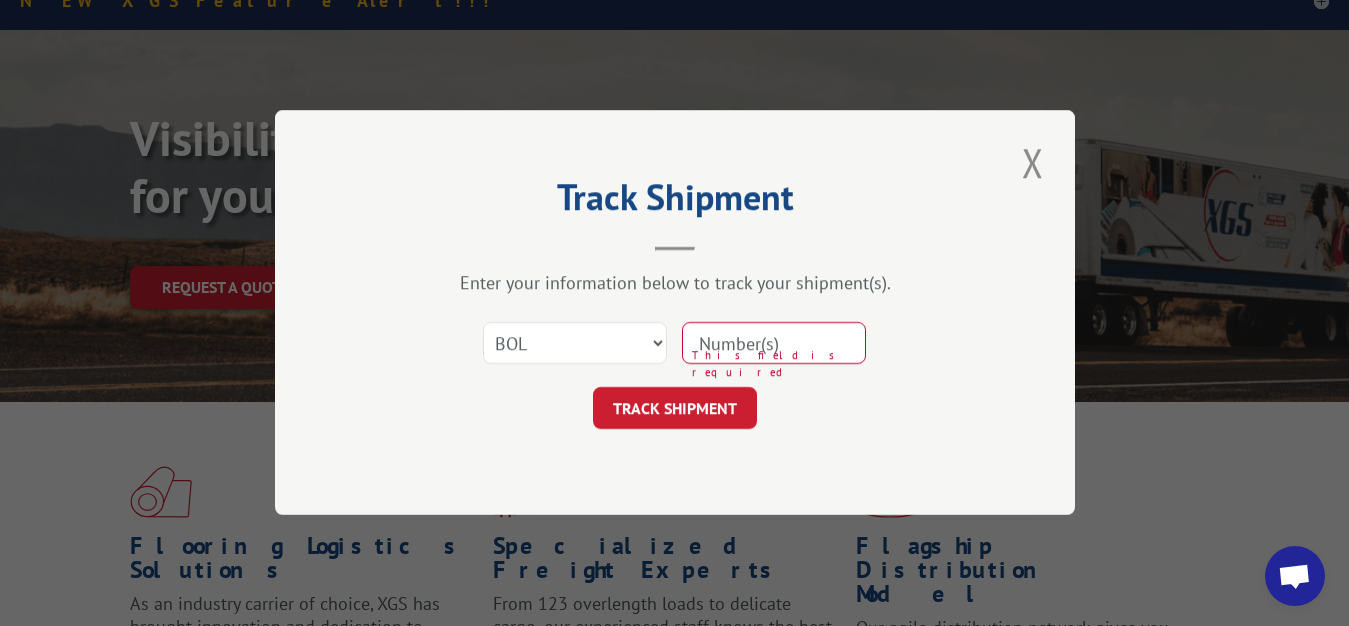 click at bounding box center (774, 344) 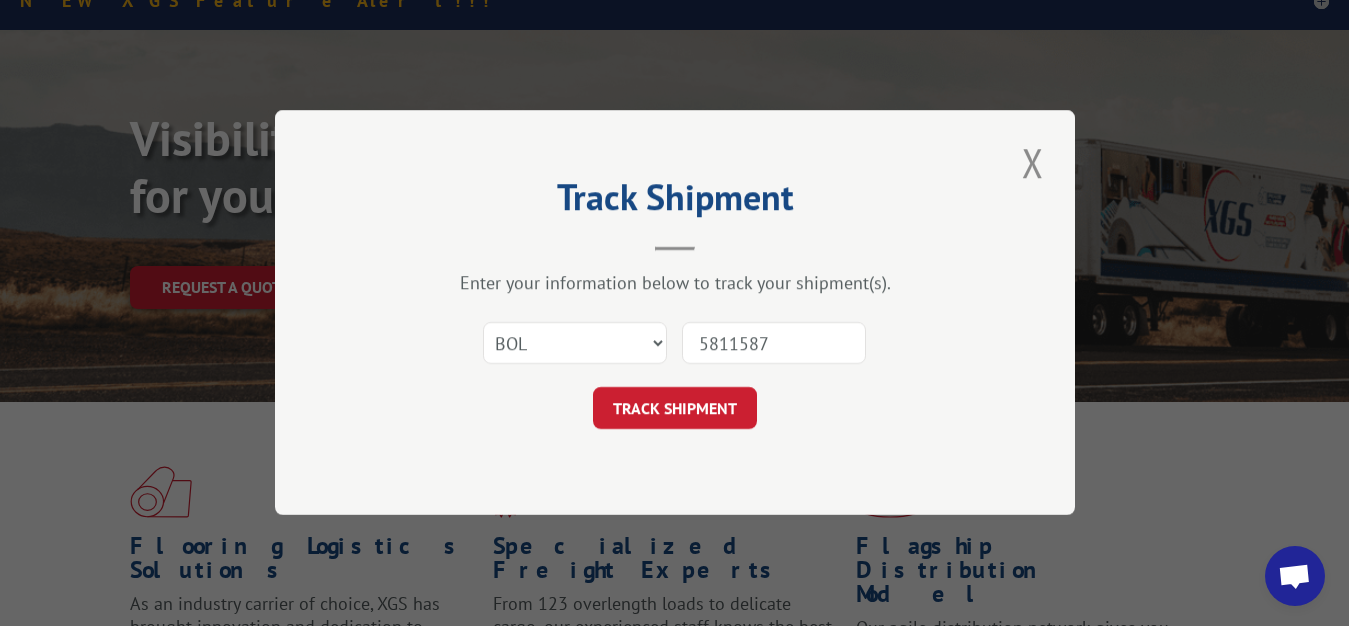type on "5811587" 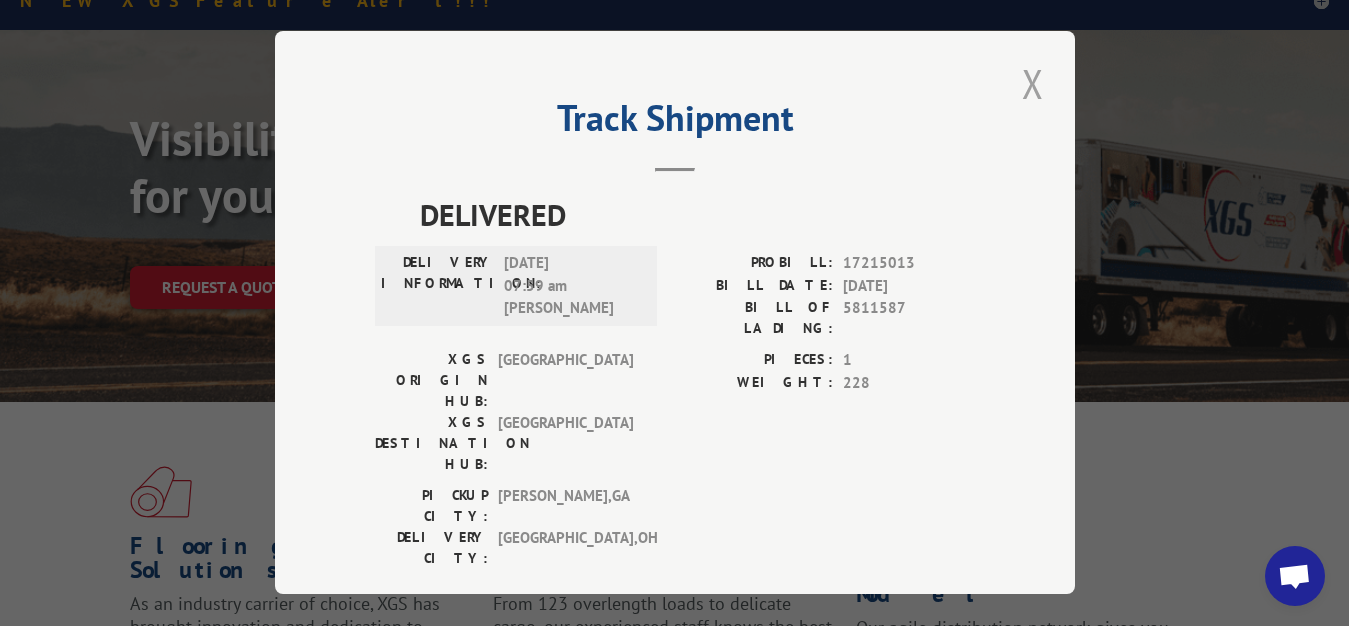 click at bounding box center [1033, 83] 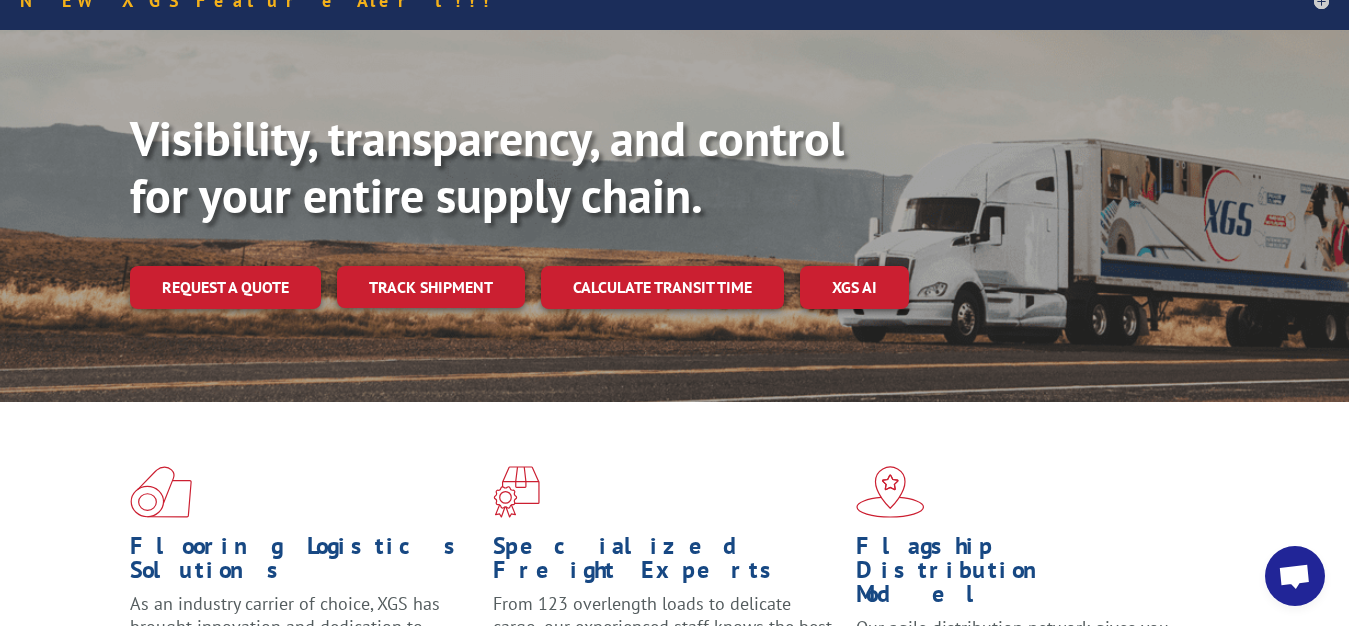 click on "Visibility, transparency, and control for your entire supply chain.
Request a quote
Track shipment
Calculate transit time
XGS AI" at bounding box center [739, 249] 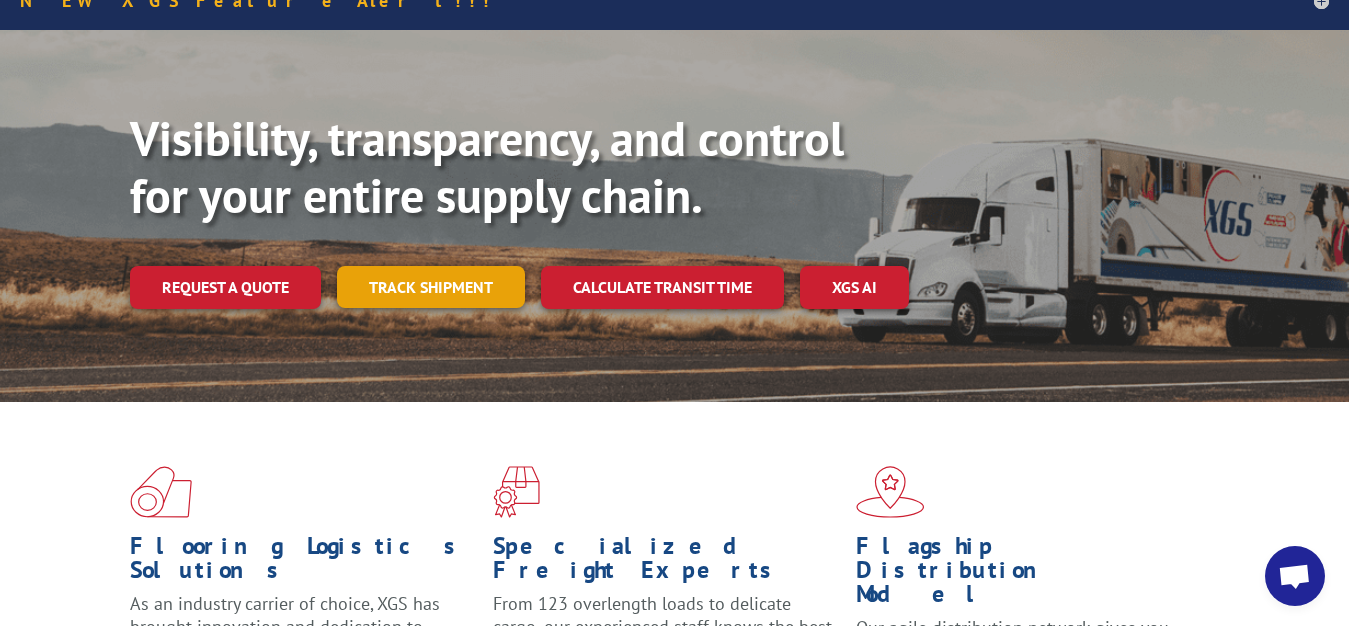 click on "Track shipment" at bounding box center (431, 287) 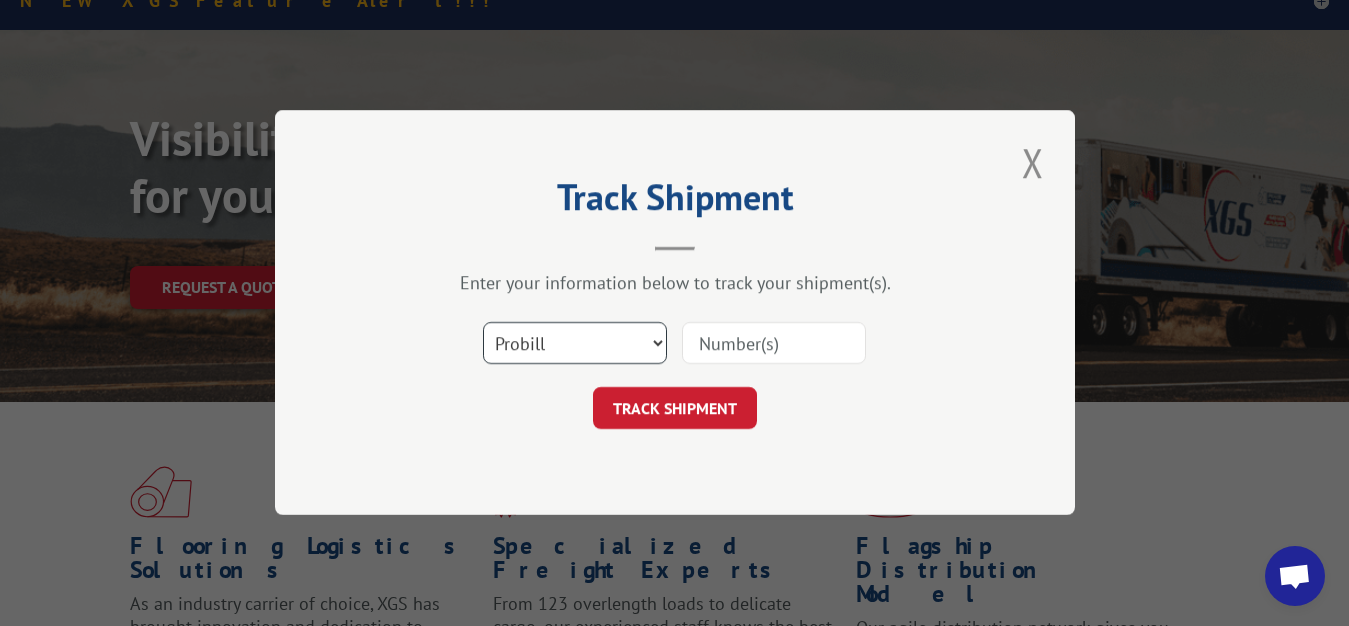 click on "Select category... Probill BOL PO" at bounding box center (575, 344) 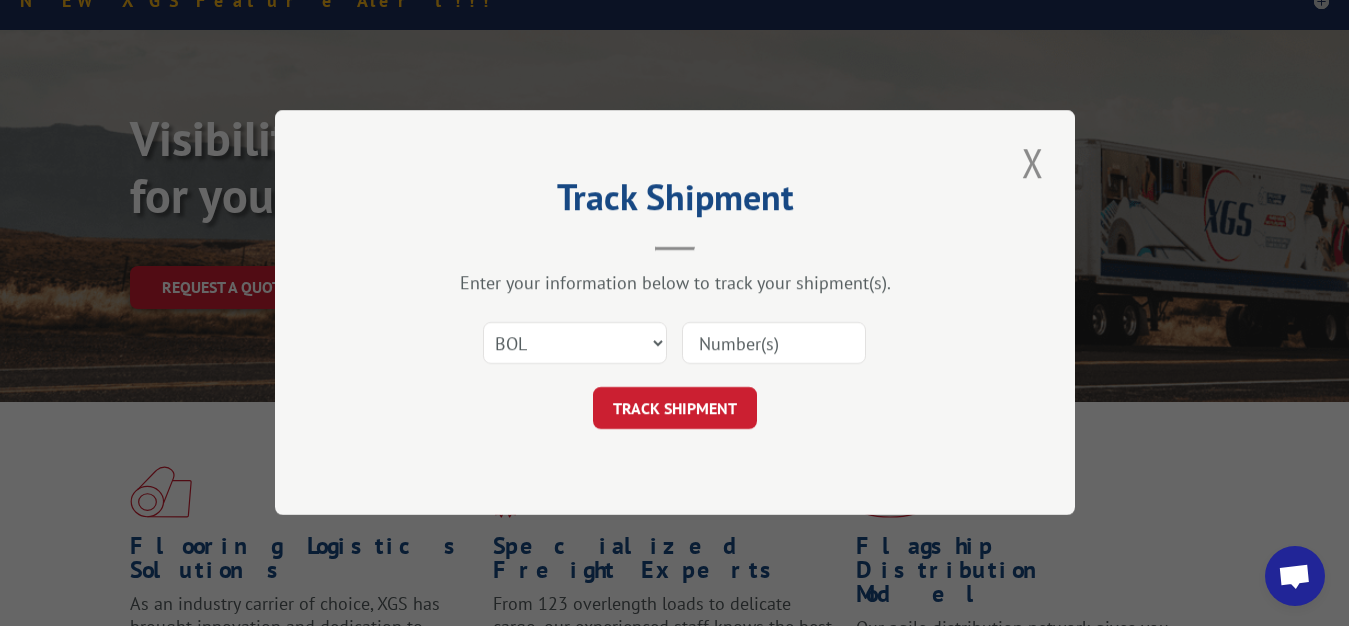 click at bounding box center [774, 344] 